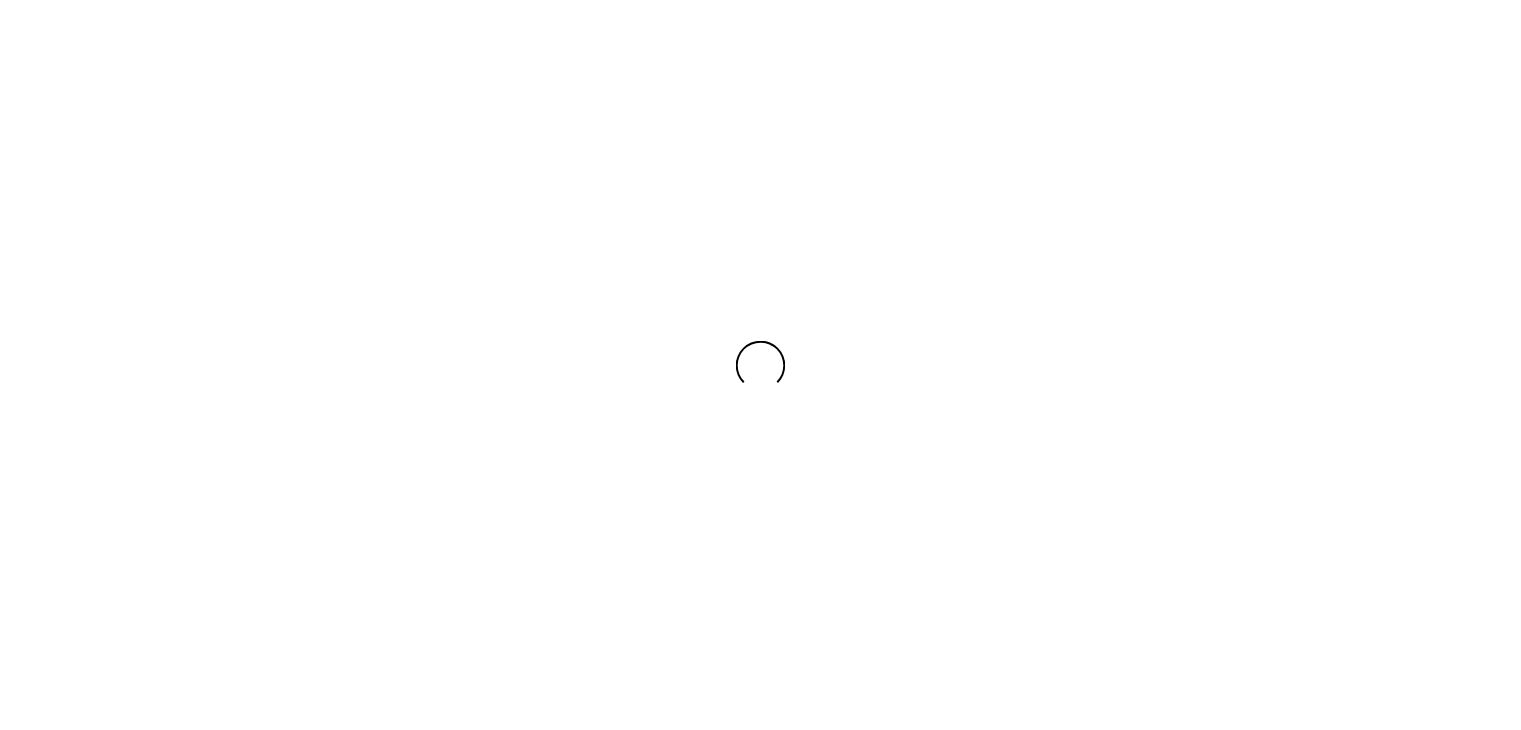 scroll, scrollTop: 0, scrollLeft: 0, axis: both 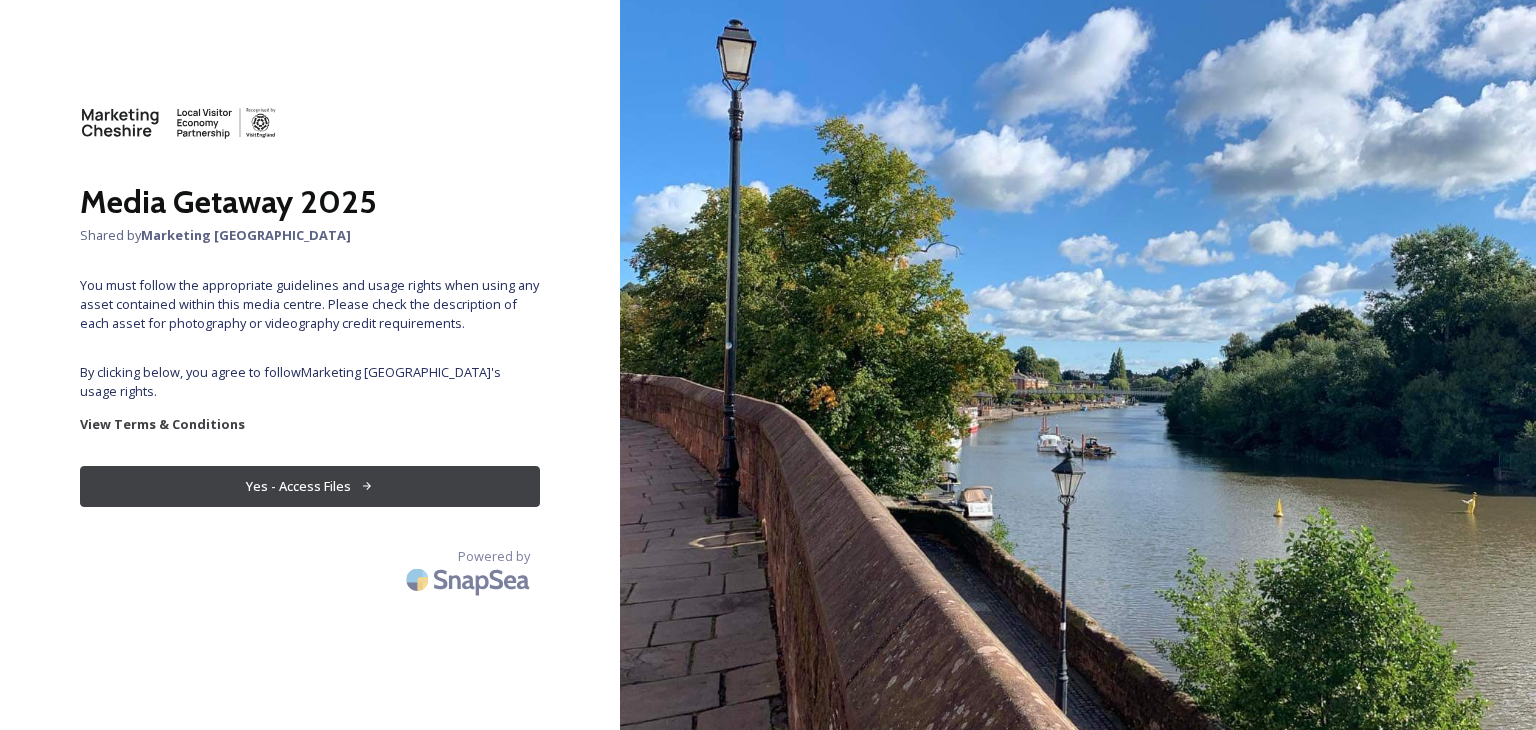 click on "Yes - Access Files" at bounding box center [310, 486] 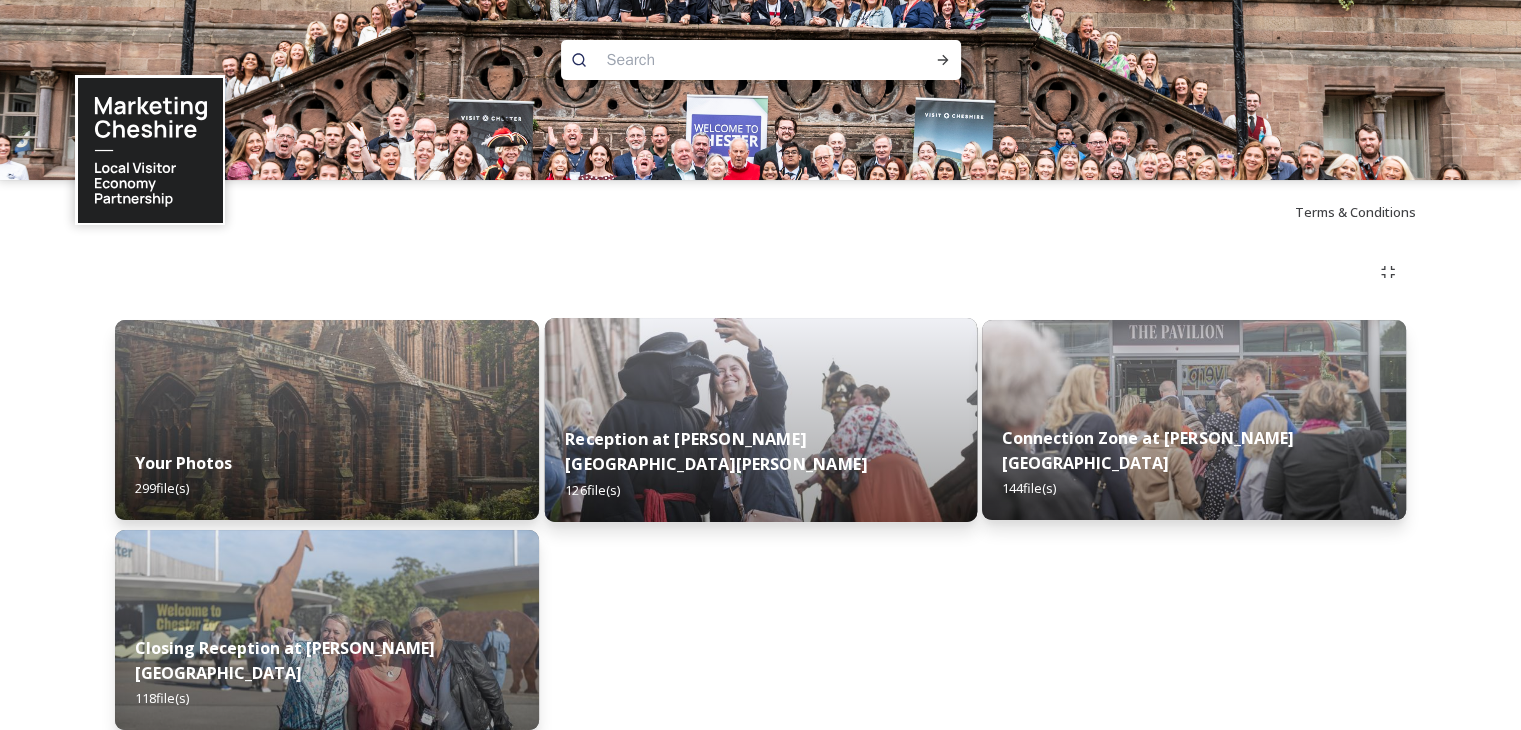 click at bounding box center (760, 420) 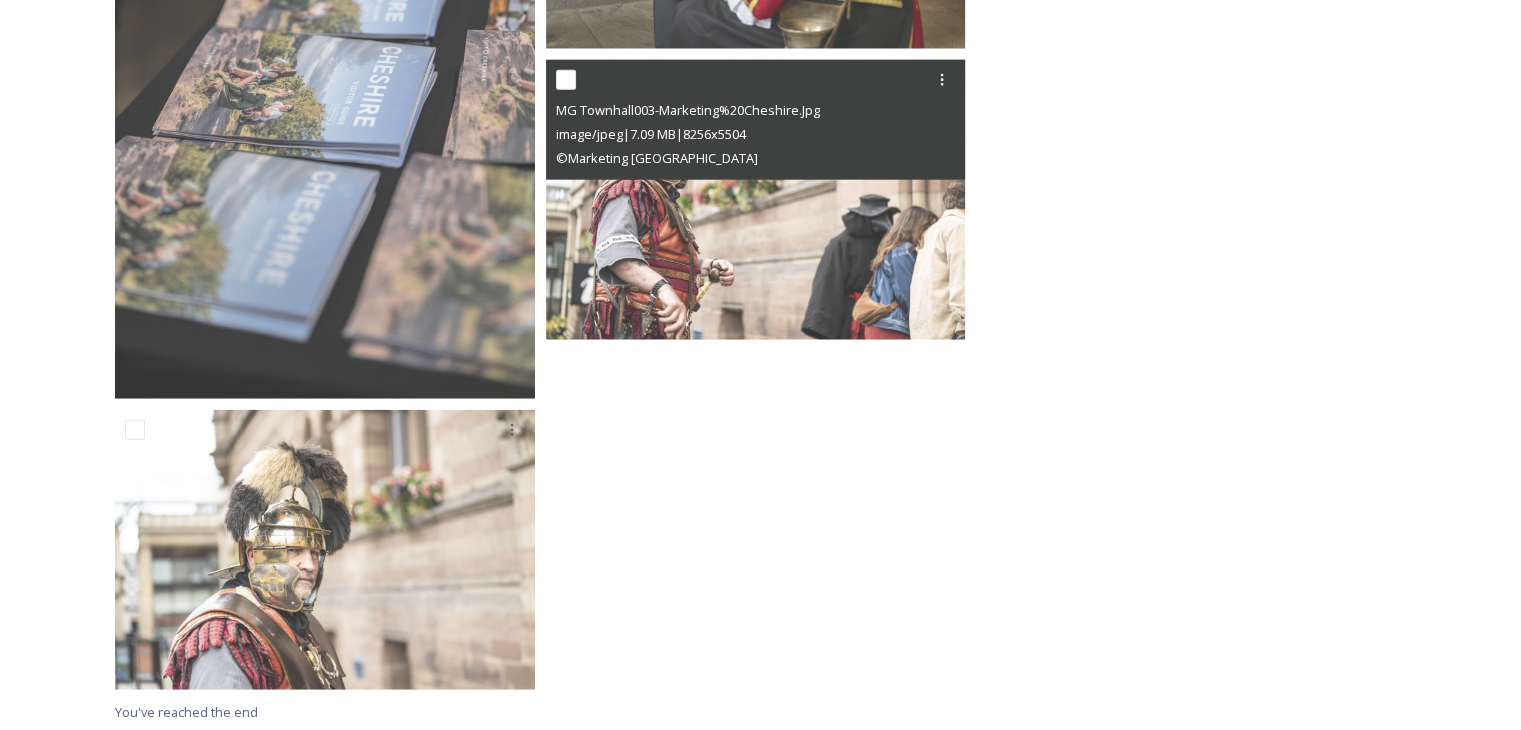 scroll, scrollTop: 12592, scrollLeft: 0, axis: vertical 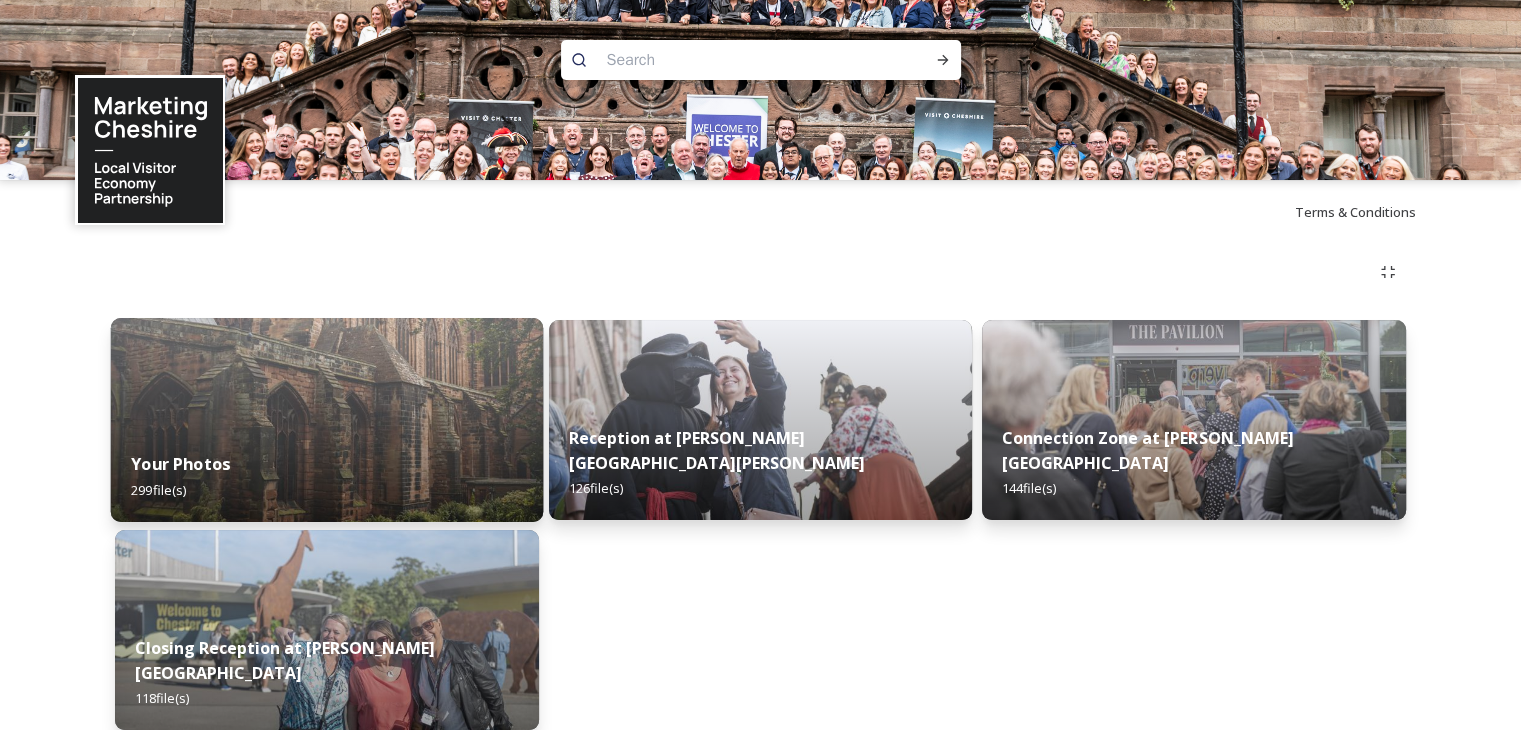 click at bounding box center (327, 420) 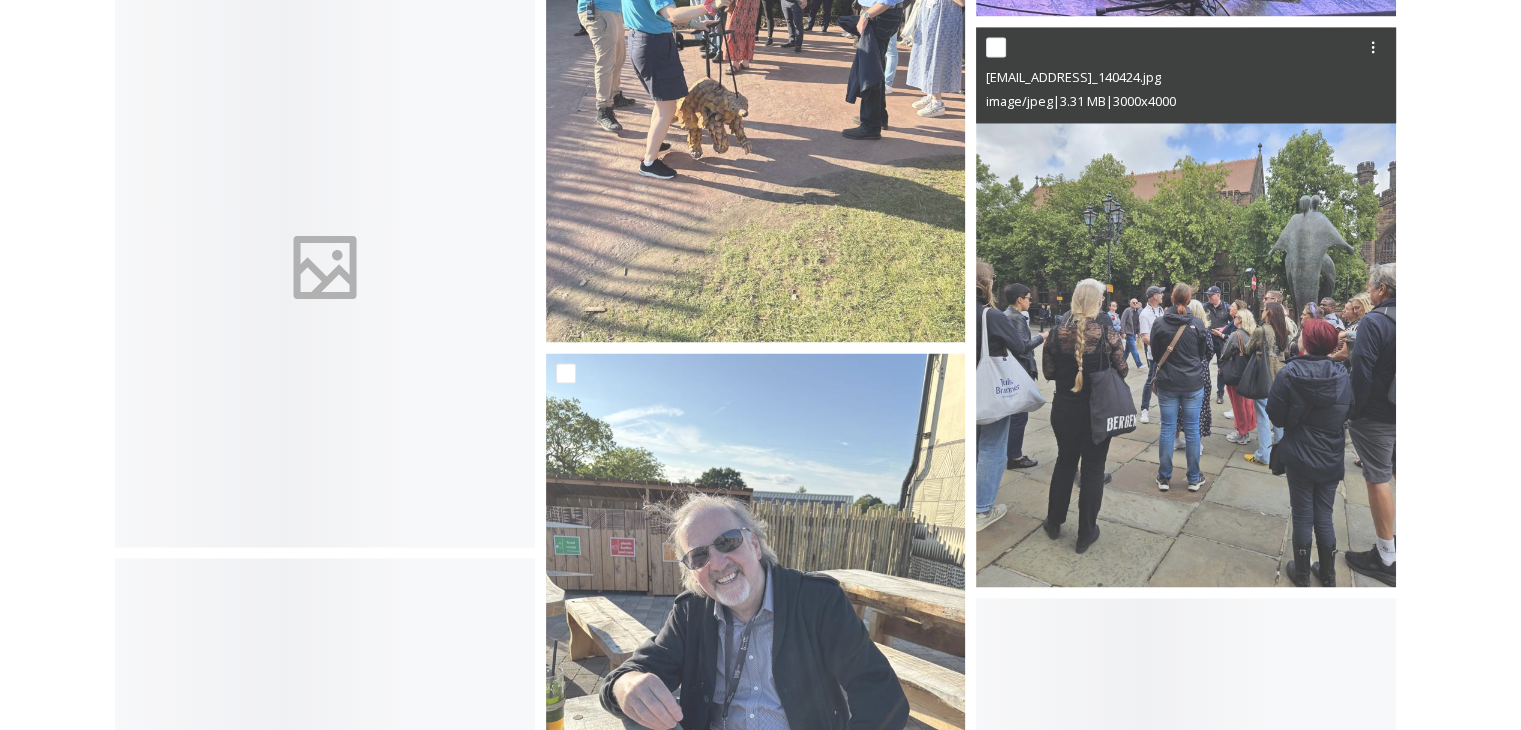 scroll, scrollTop: 18800, scrollLeft: 0, axis: vertical 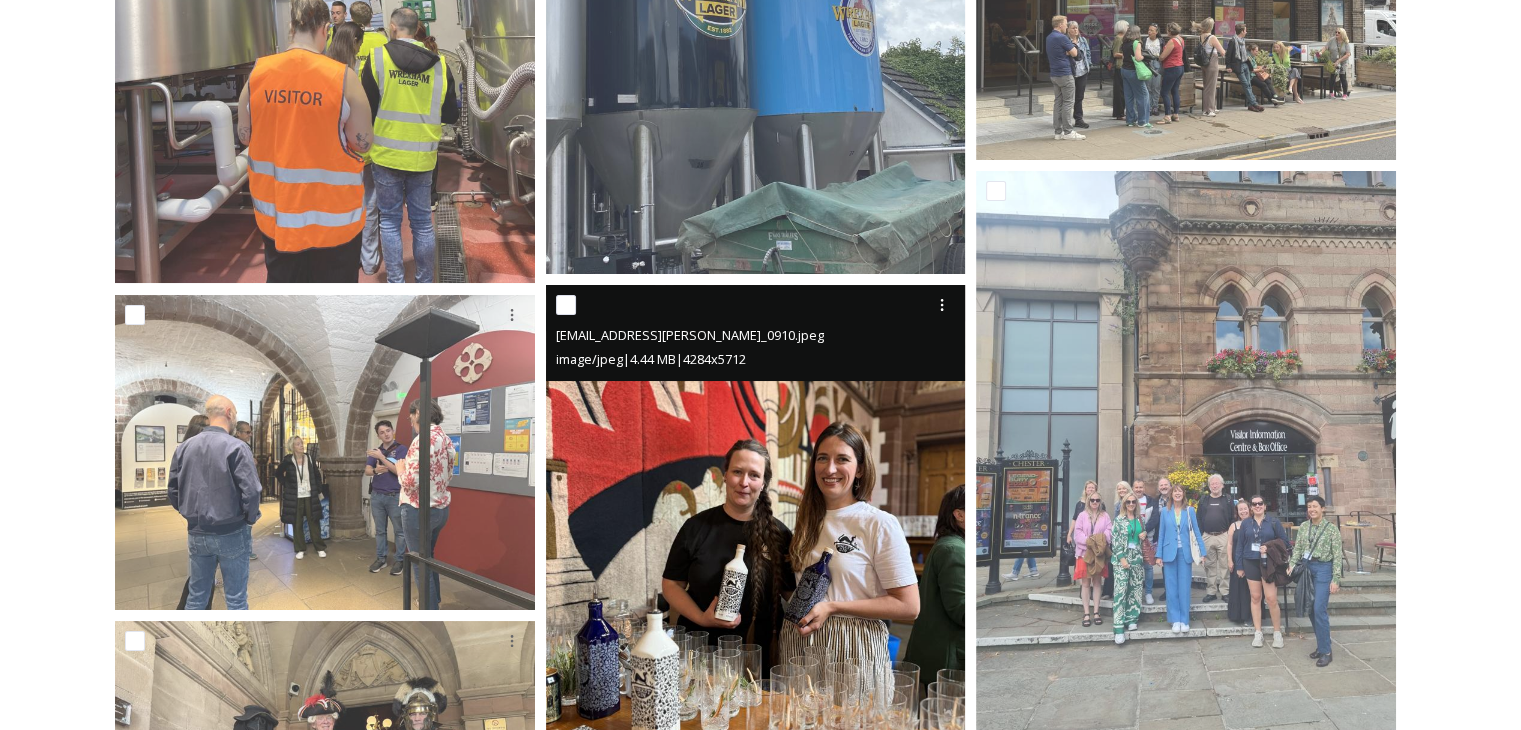 click at bounding box center [756, 565] 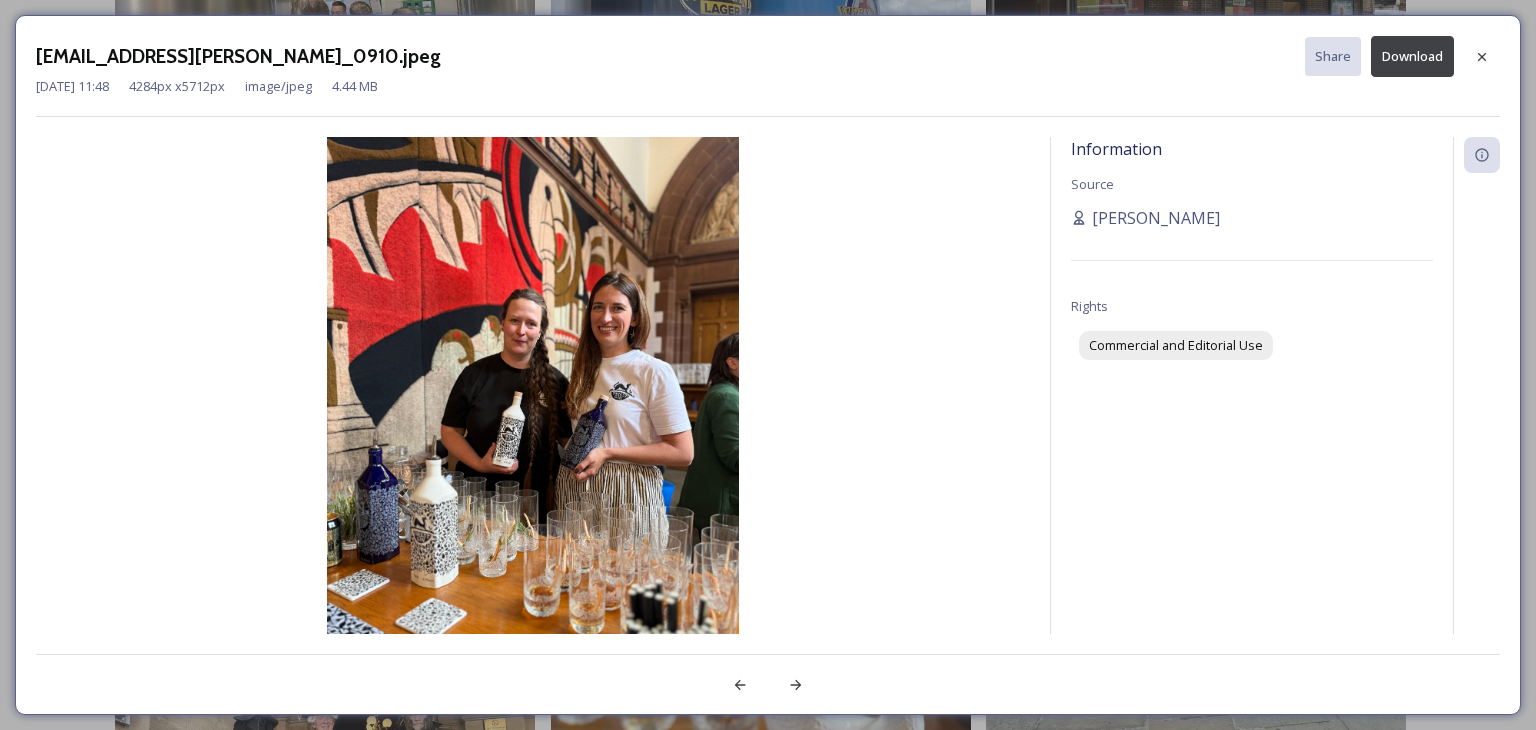 click on "Download" at bounding box center [1412, 56] 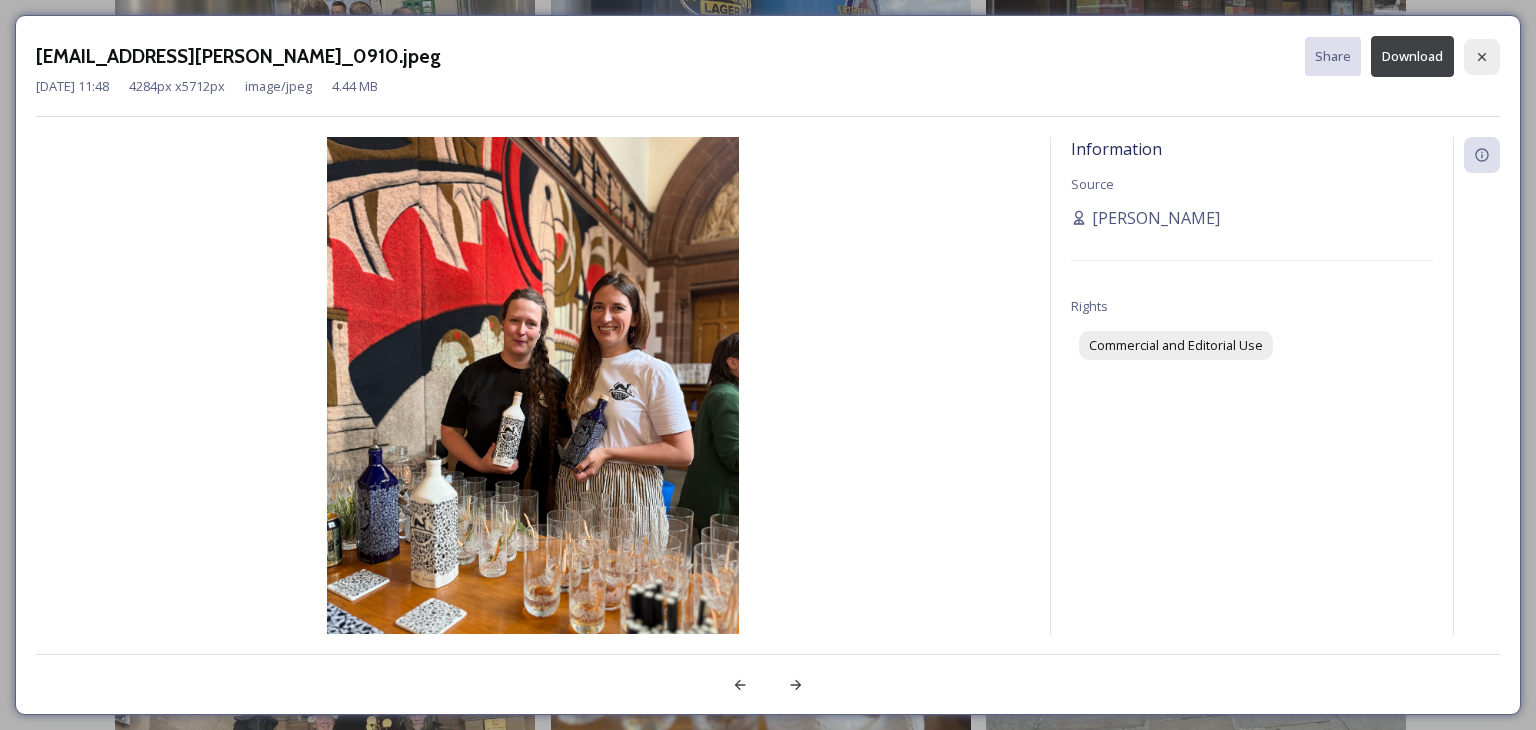 click 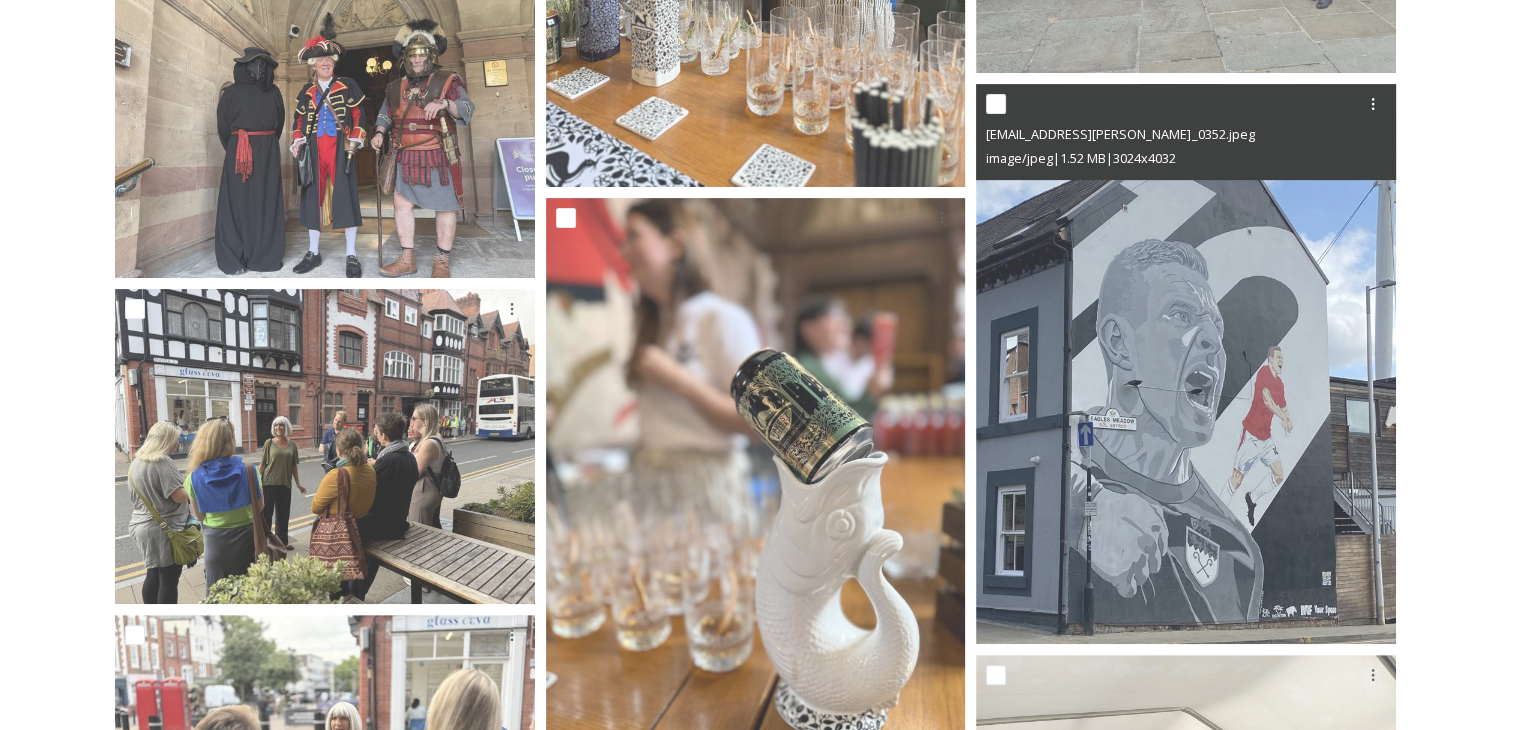 scroll, scrollTop: 31198, scrollLeft: 0, axis: vertical 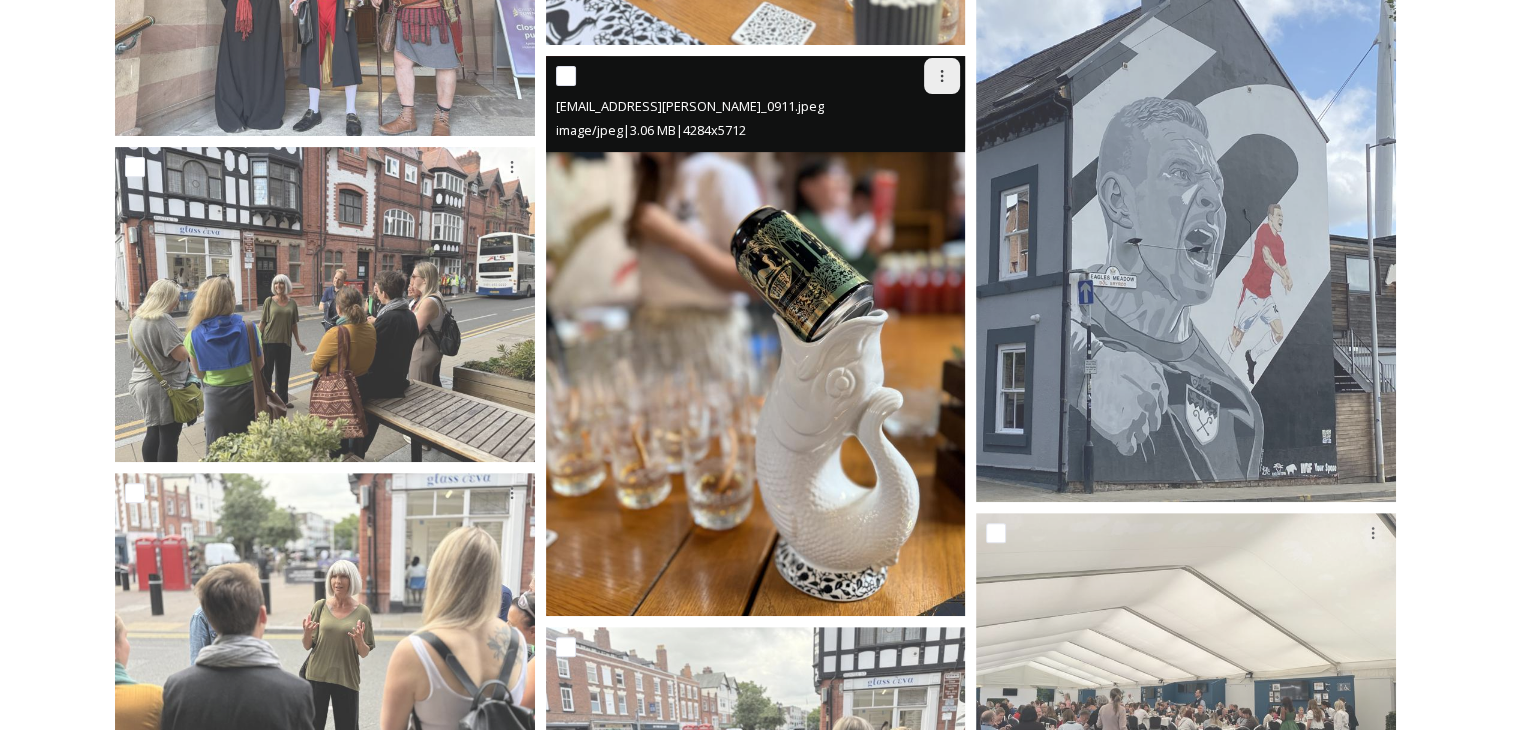 click 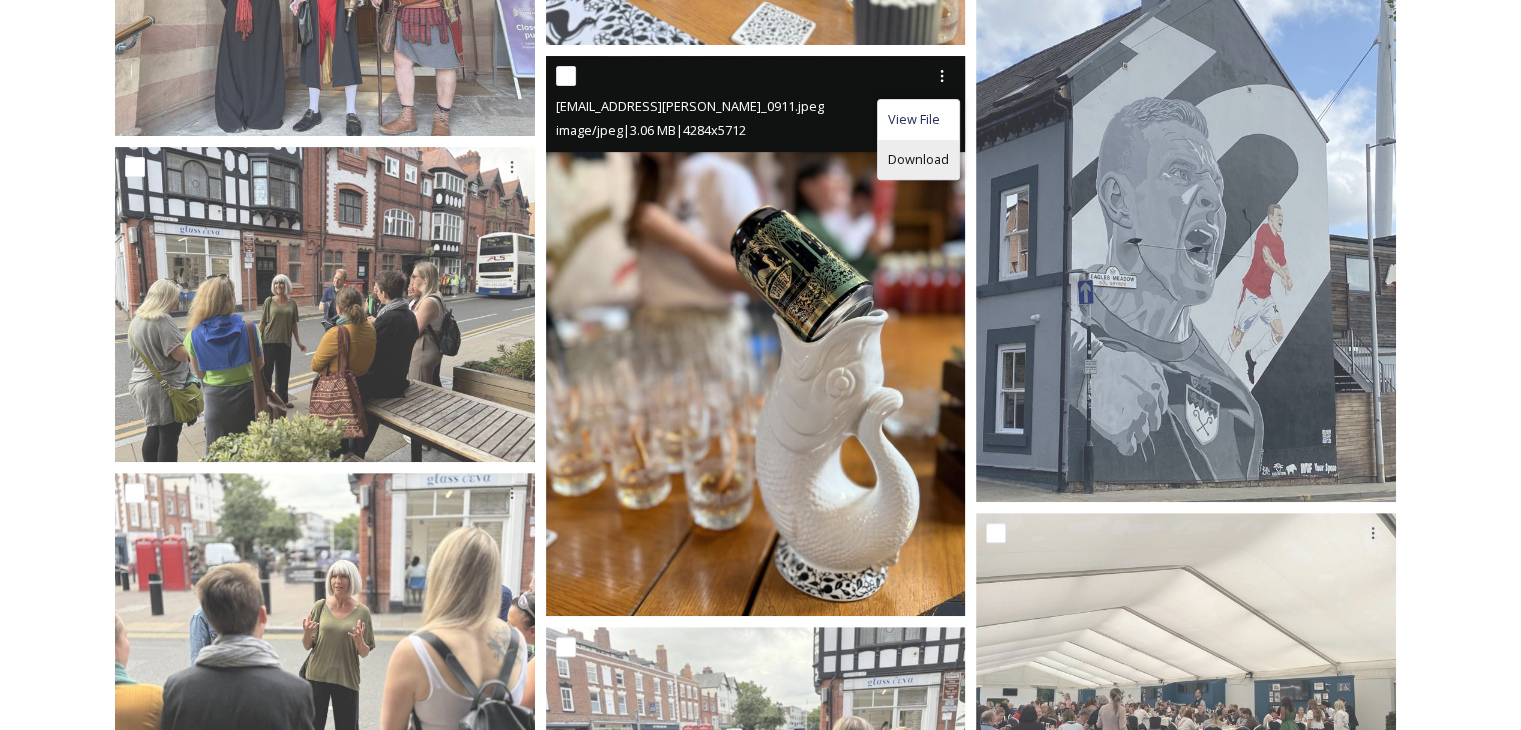 click on "Download" at bounding box center [918, 159] 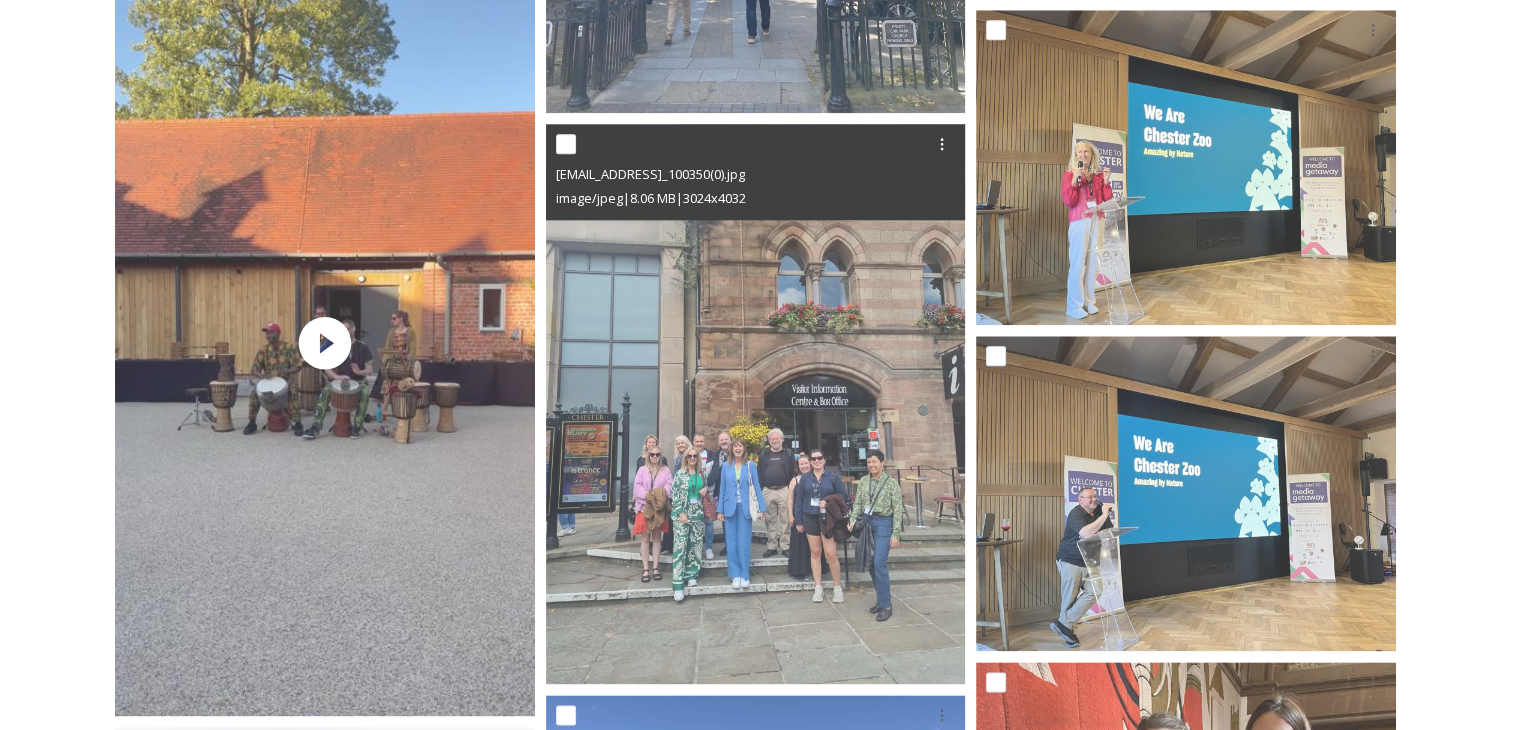 scroll, scrollTop: 33098, scrollLeft: 0, axis: vertical 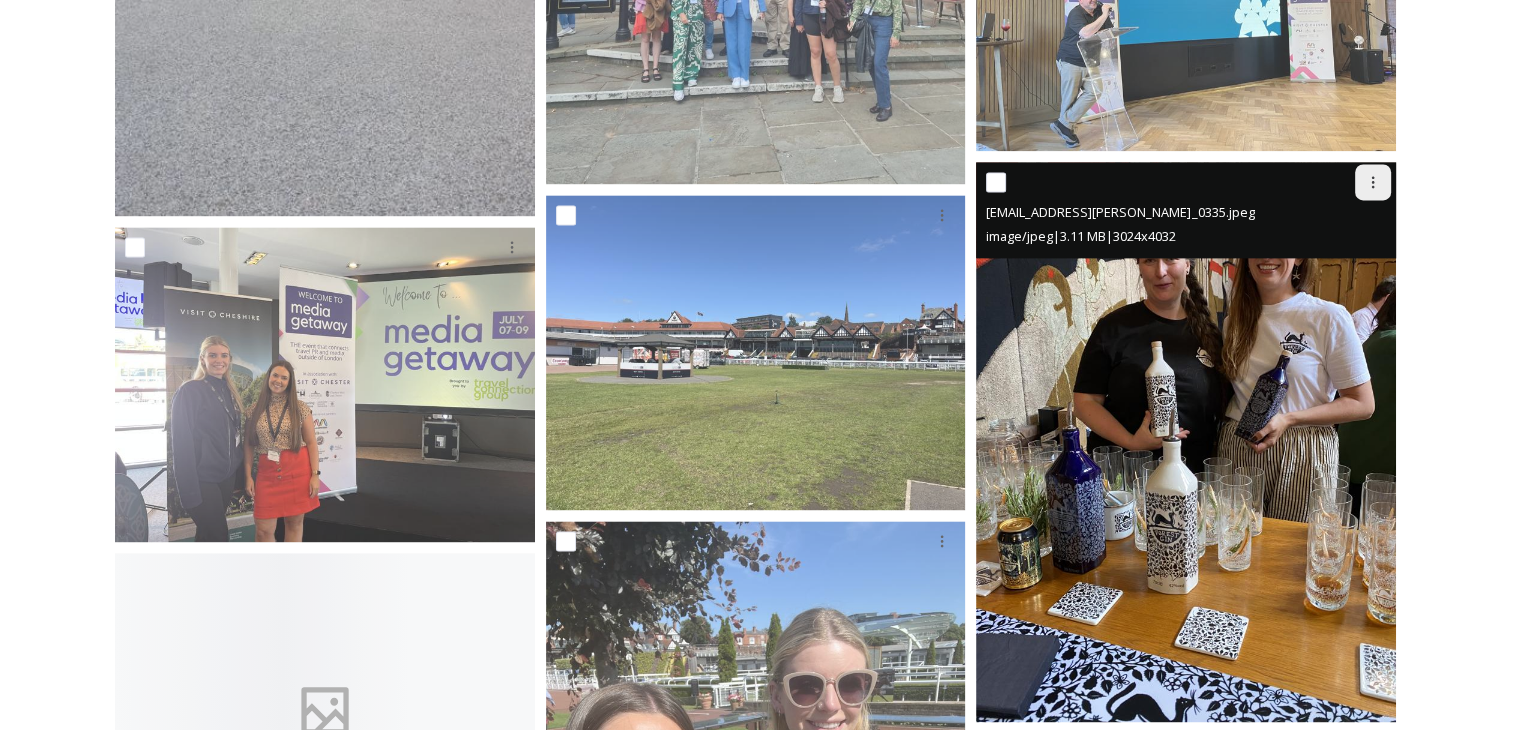 click 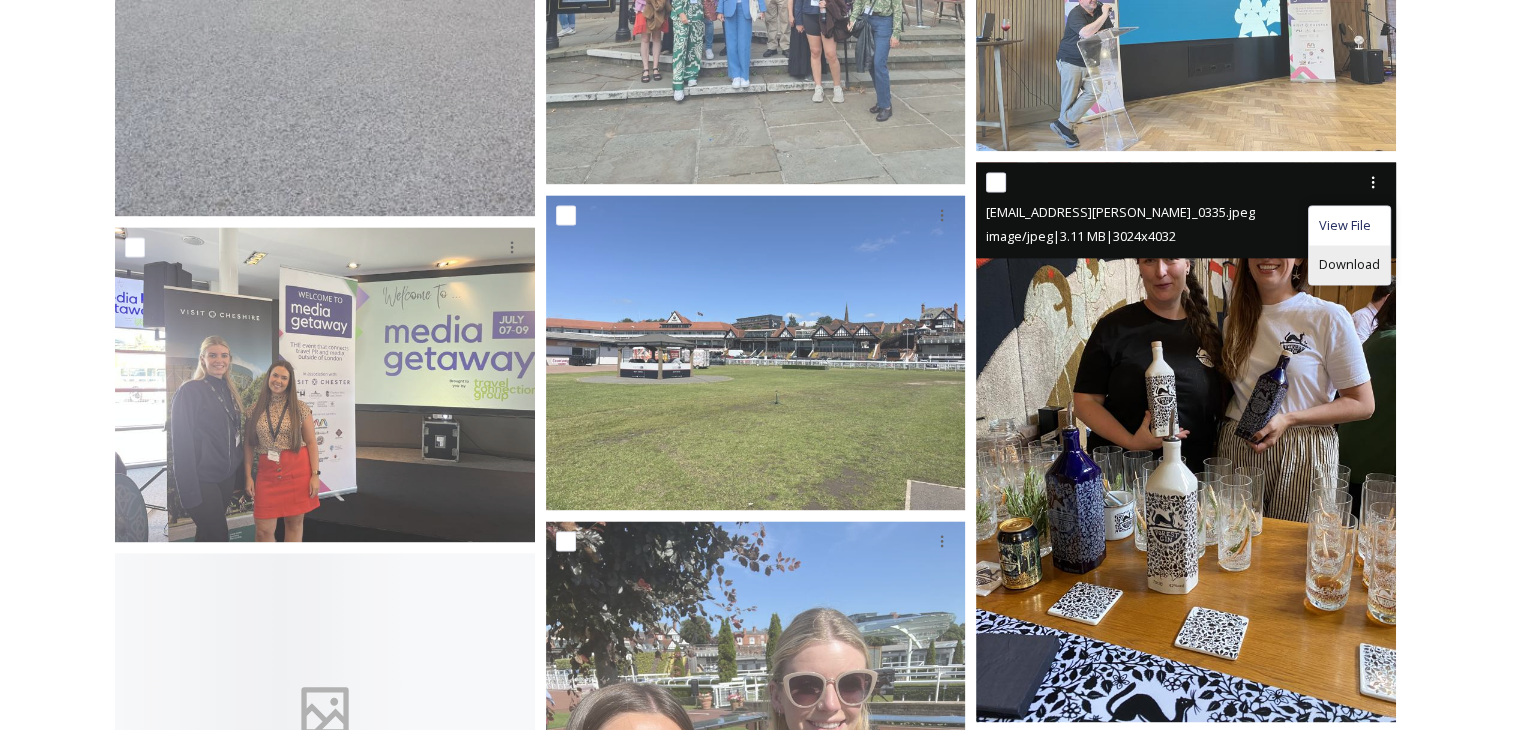 click on "Download" at bounding box center [1349, 264] 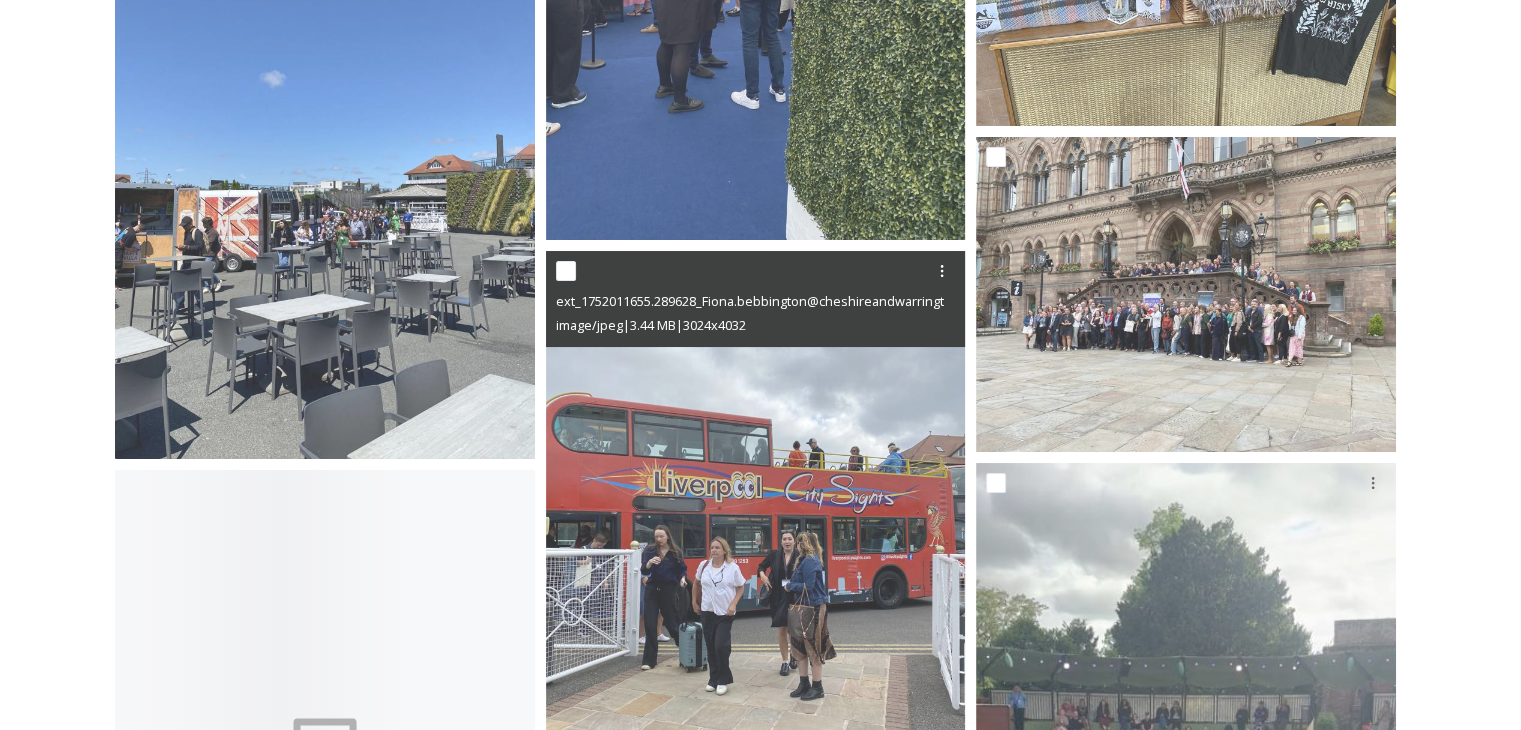 scroll, scrollTop: 37598, scrollLeft: 0, axis: vertical 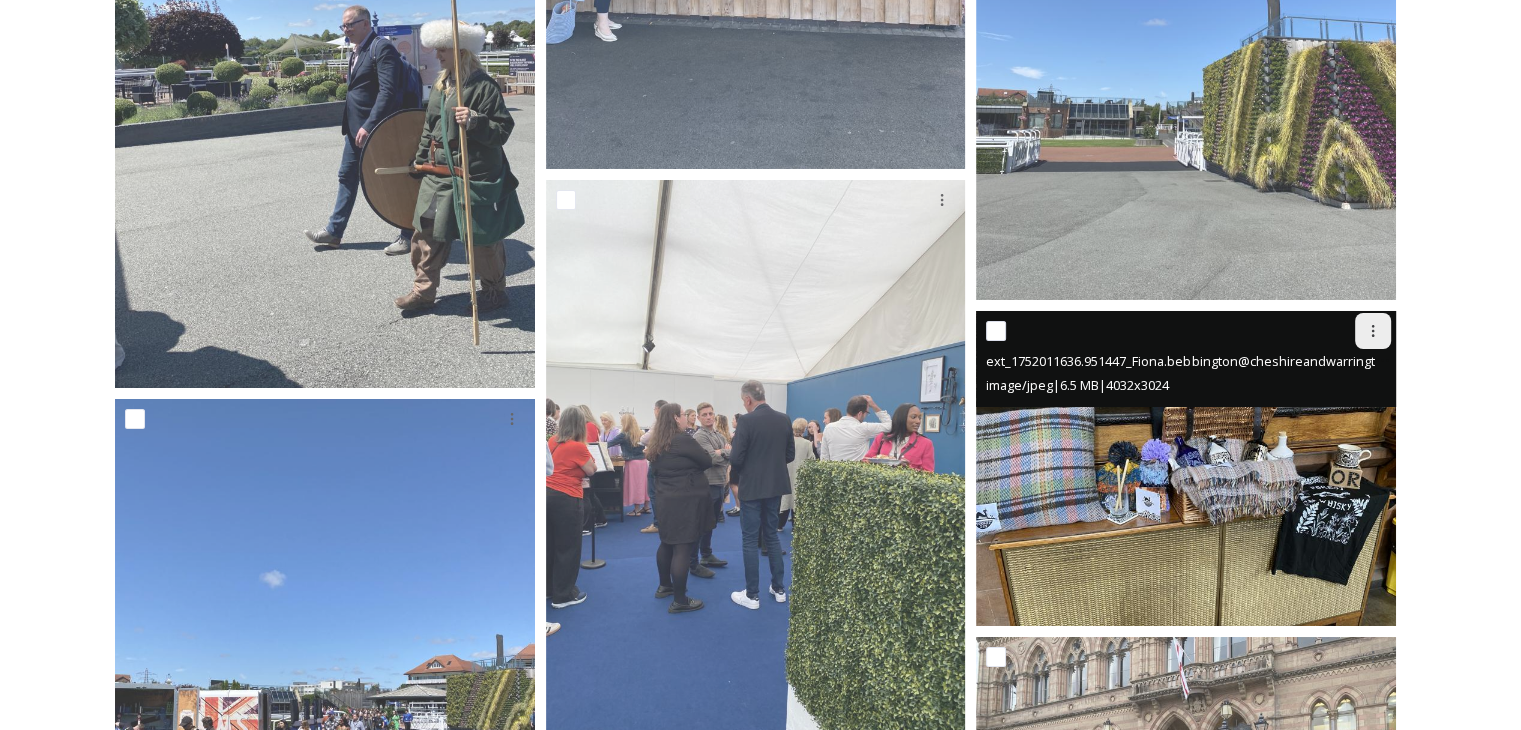 click 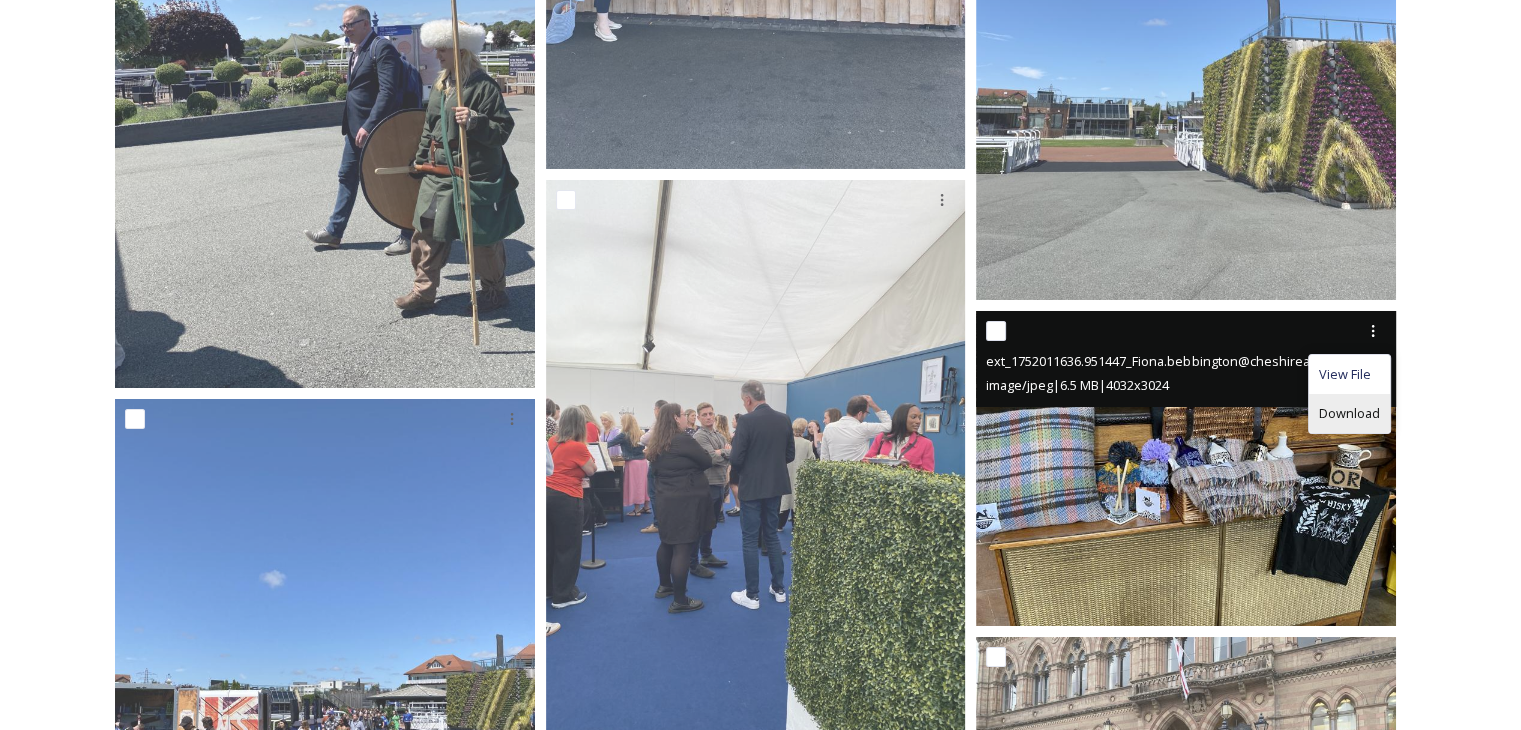 click on "Download" at bounding box center (1349, 413) 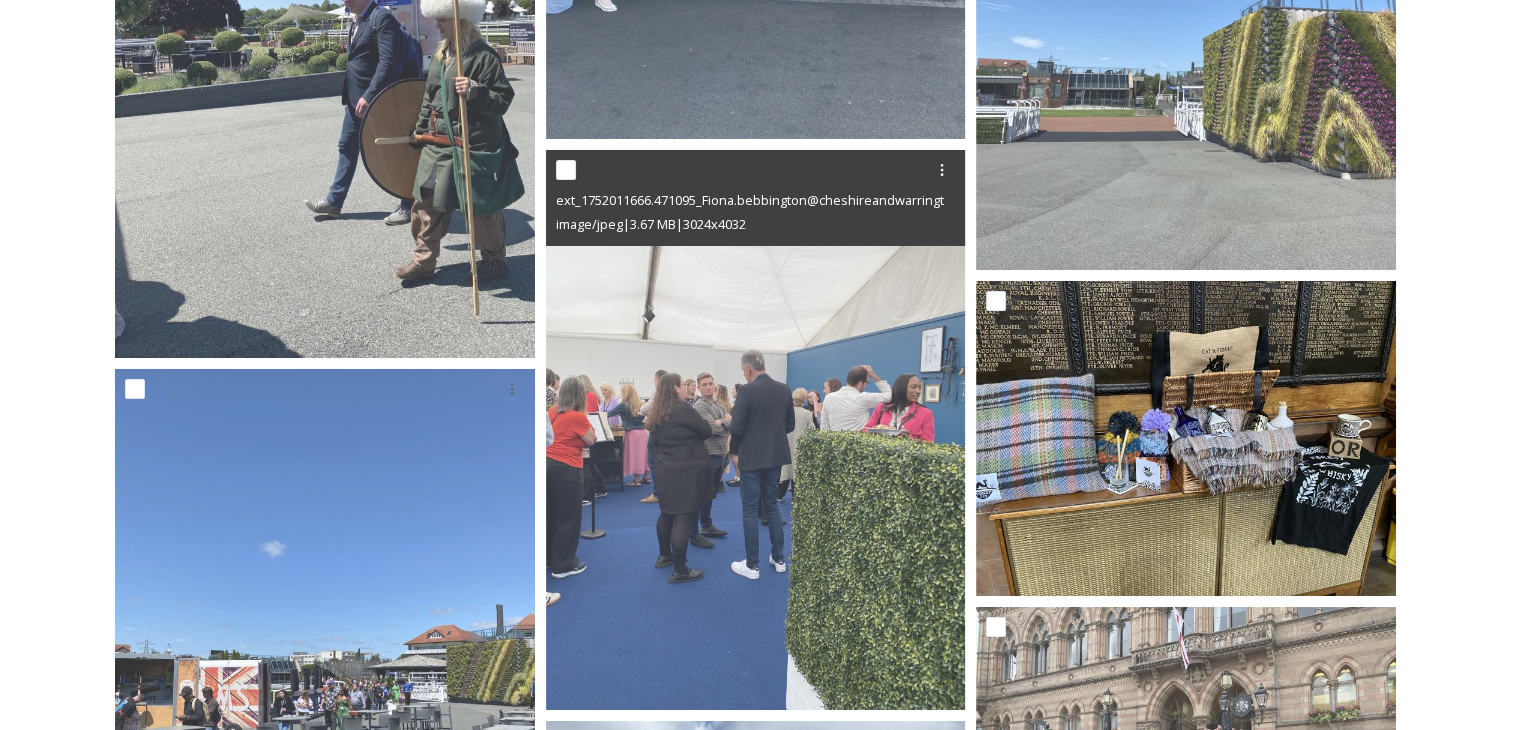 scroll, scrollTop: 38198, scrollLeft: 0, axis: vertical 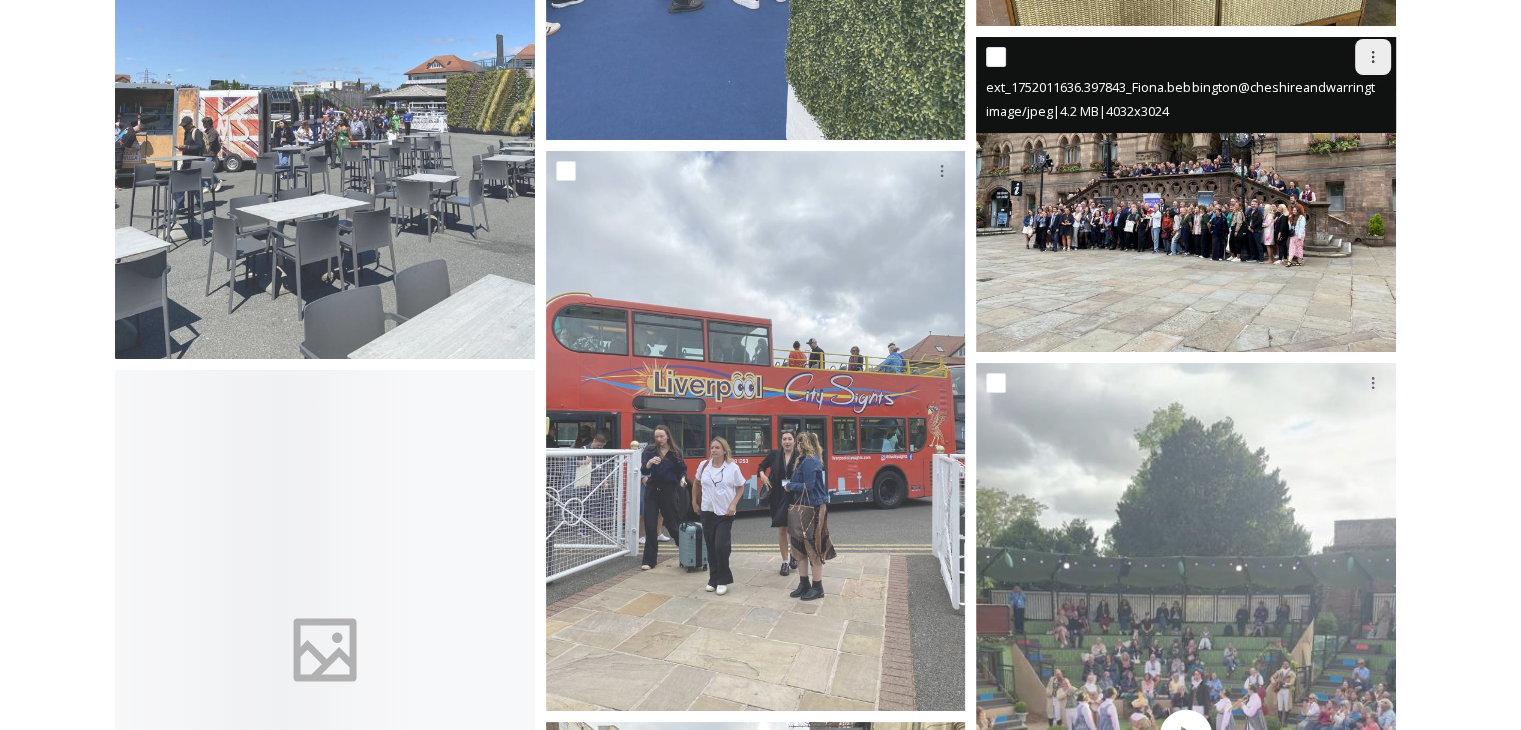 click 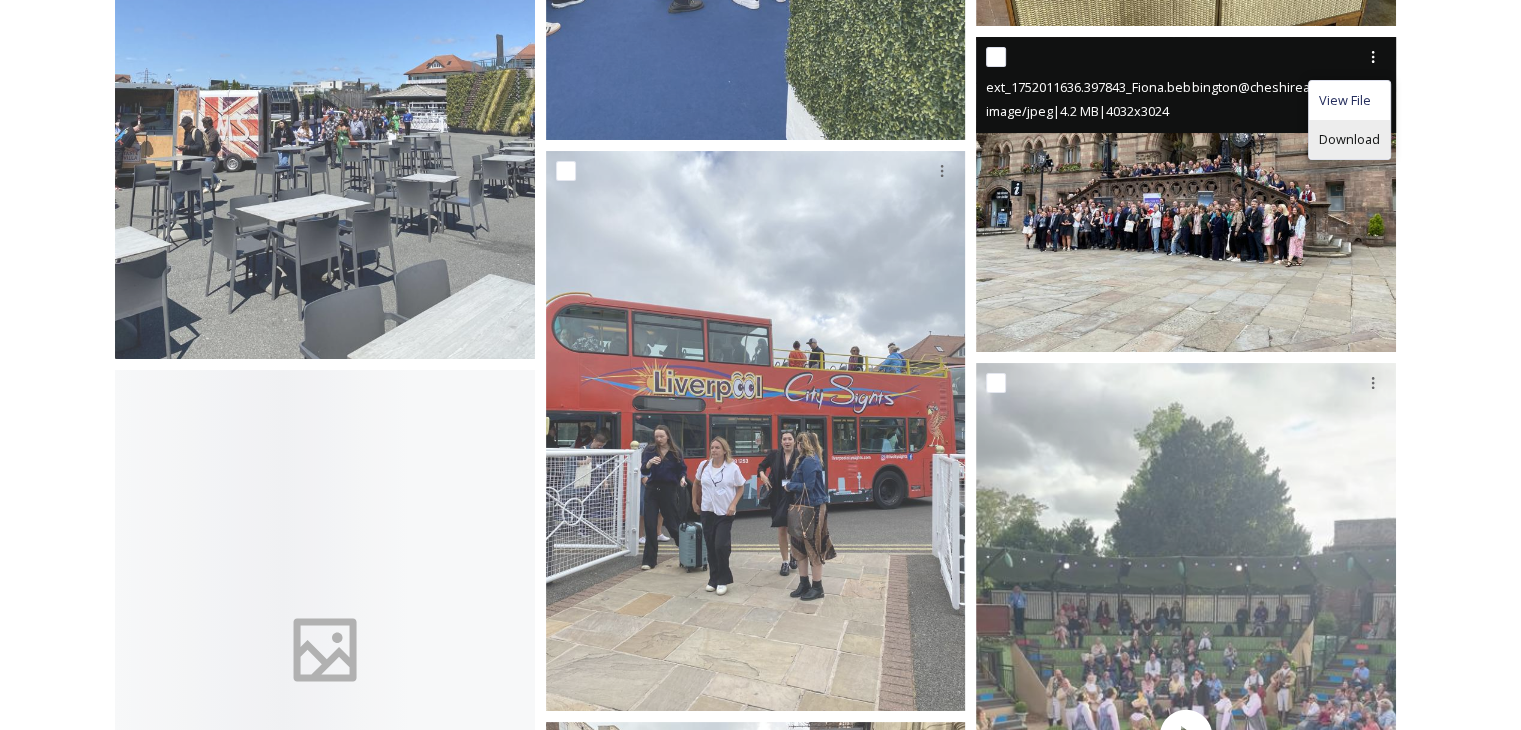 click on "Download" at bounding box center (1349, 139) 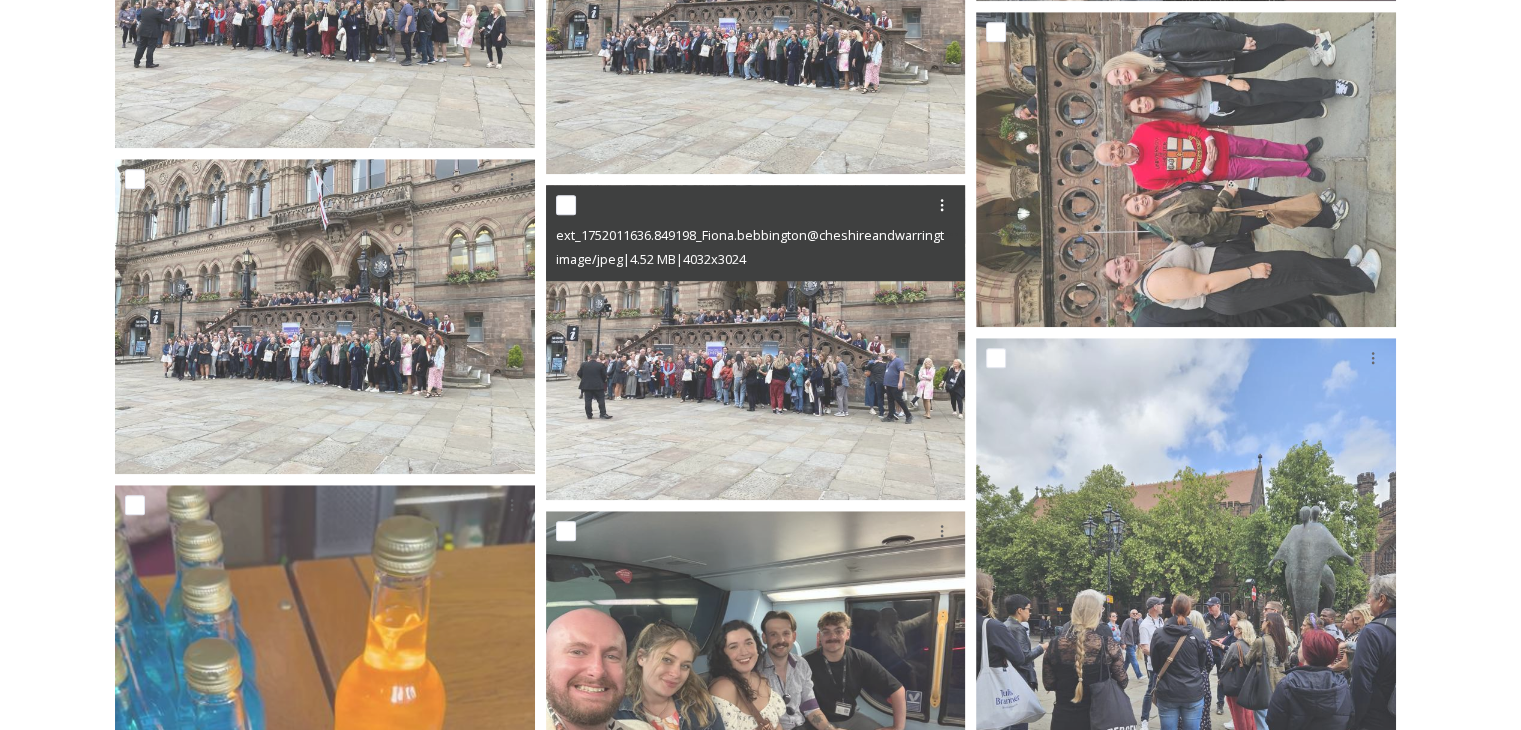 scroll, scrollTop: 39598, scrollLeft: 0, axis: vertical 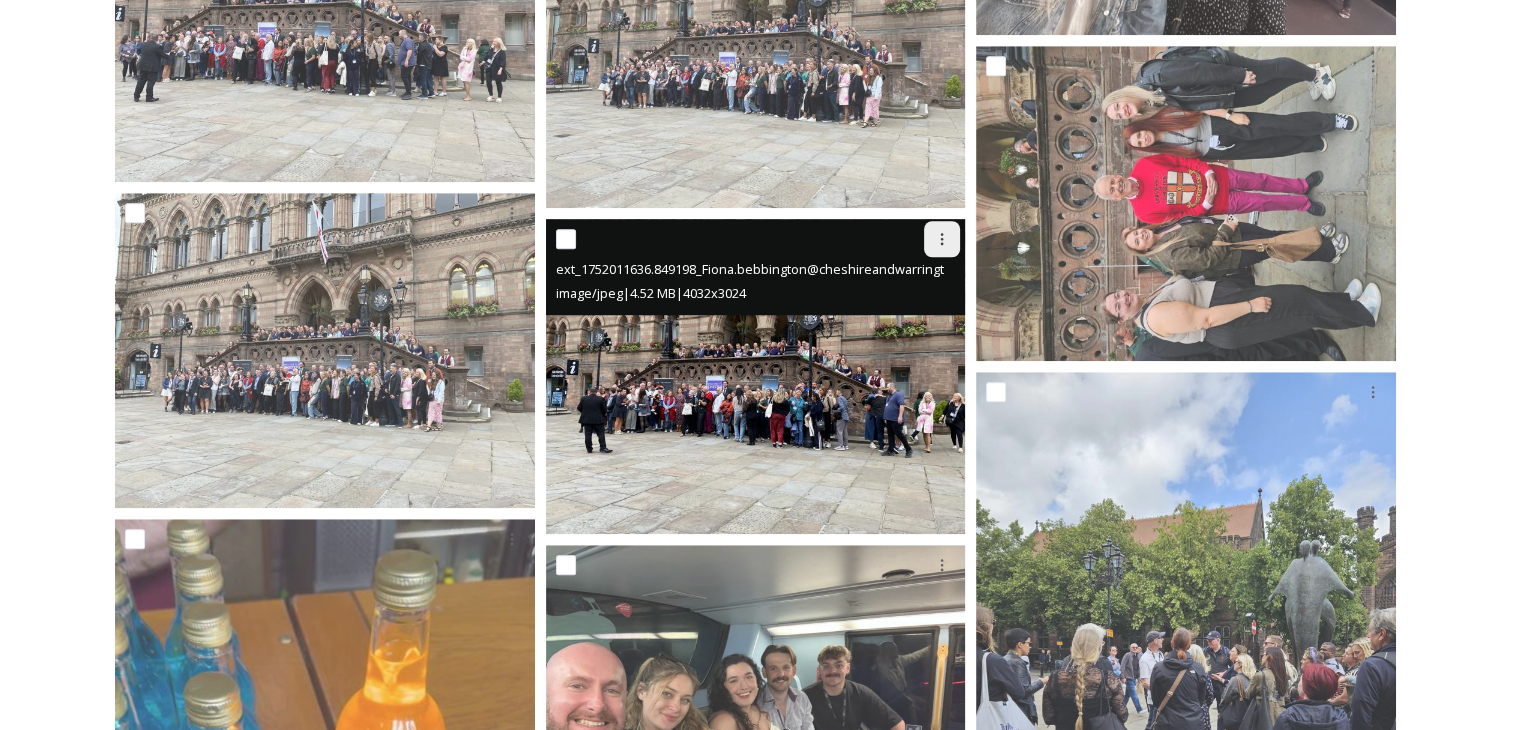 click 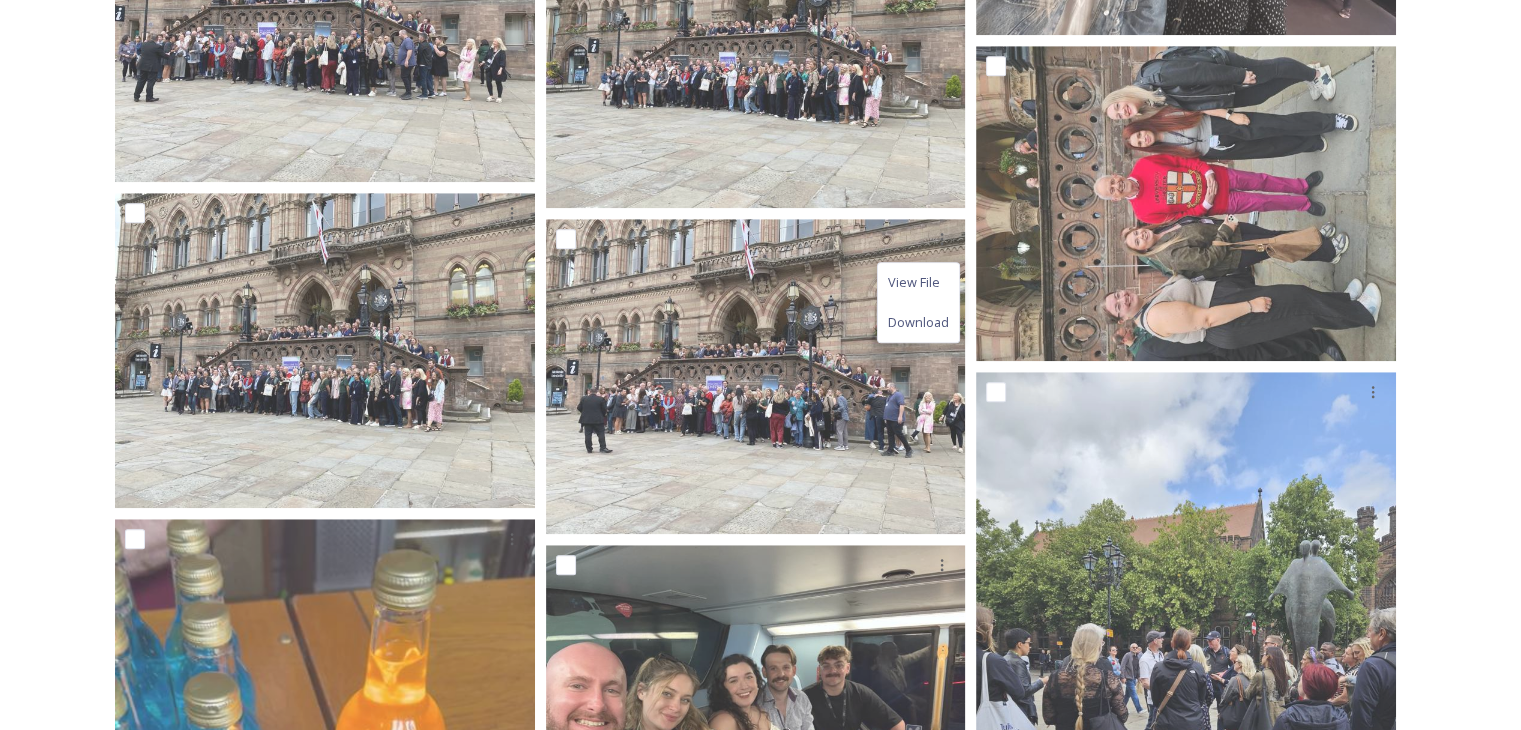 click 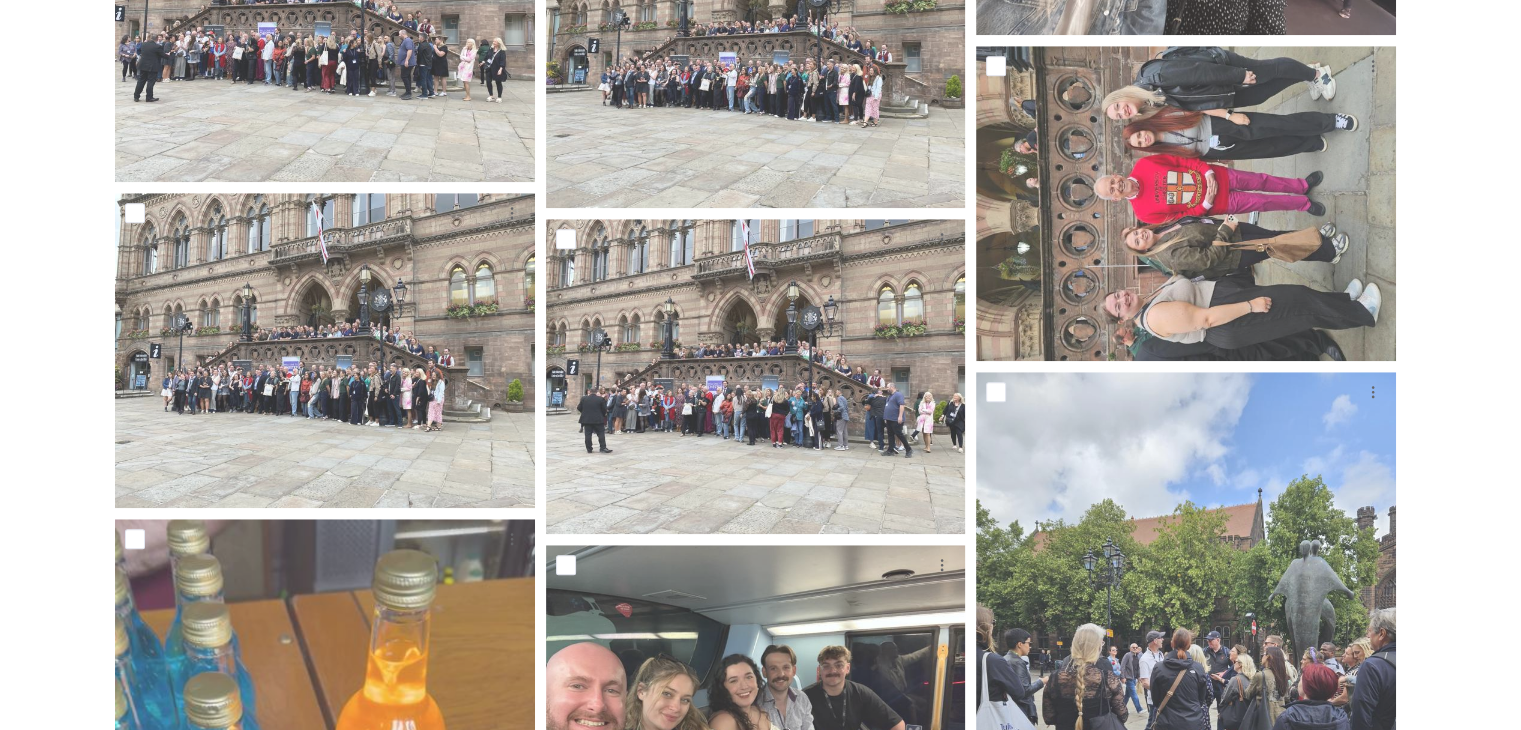 click on "Download" at bounding box center [488, -357] 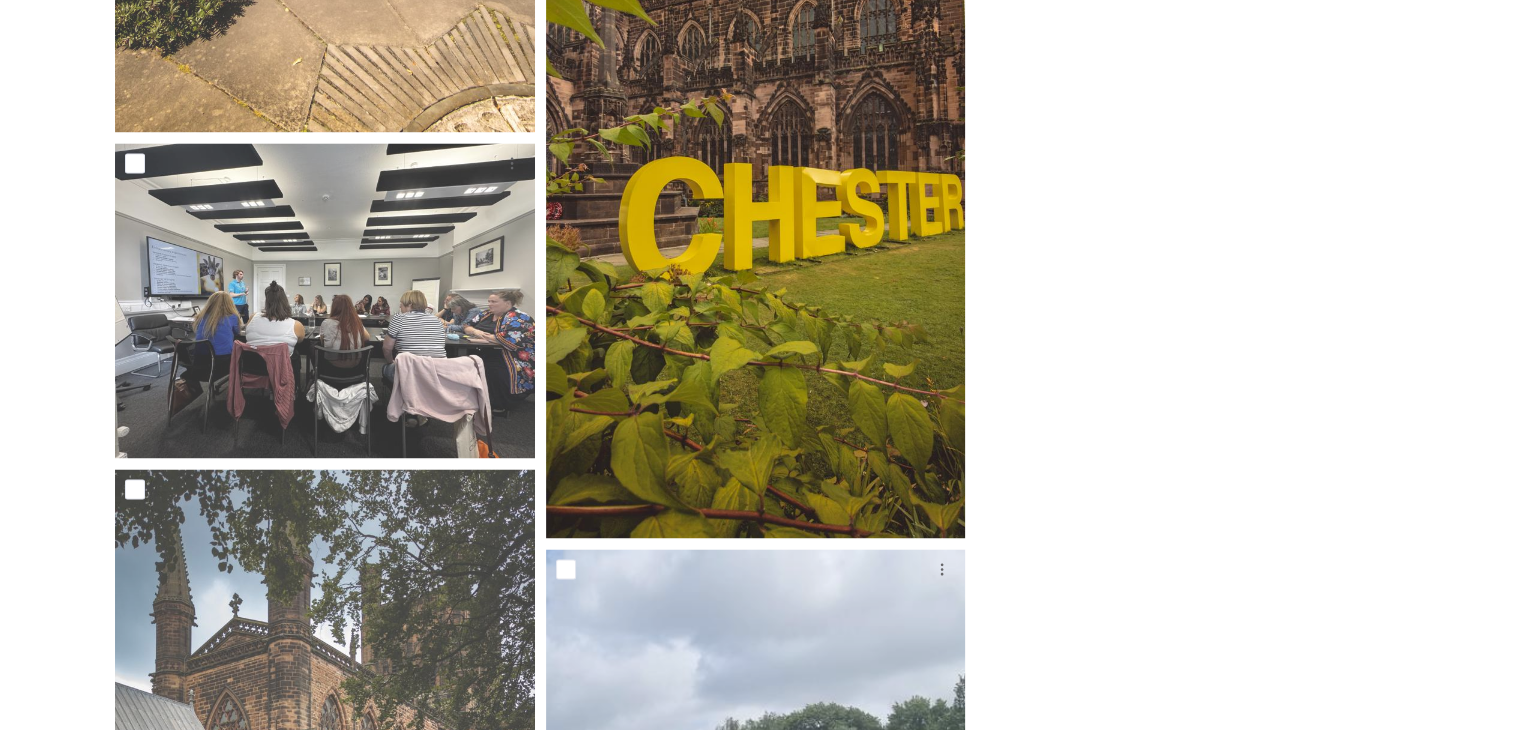 scroll, scrollTop: 48498, scrollLeft: 0, axis: vertical 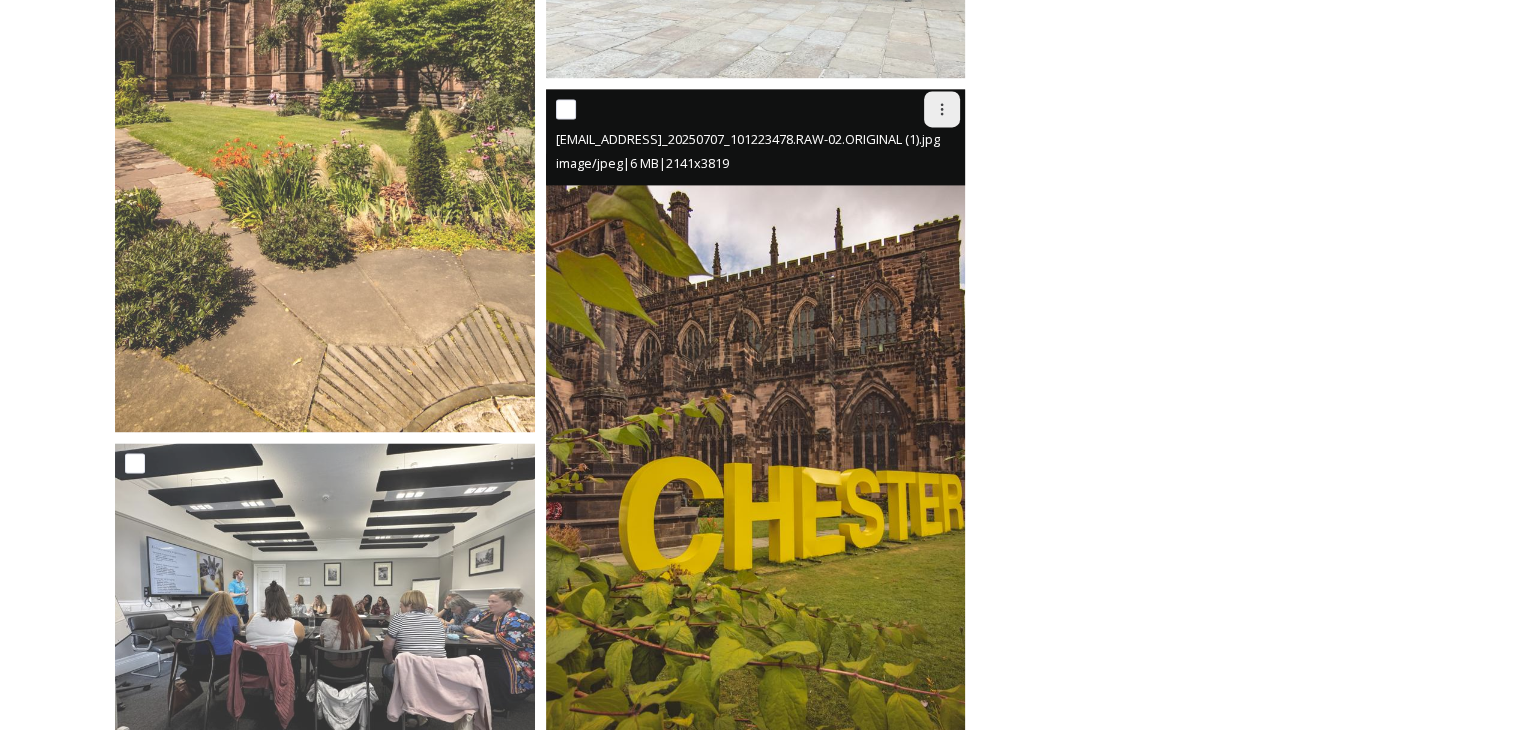 click 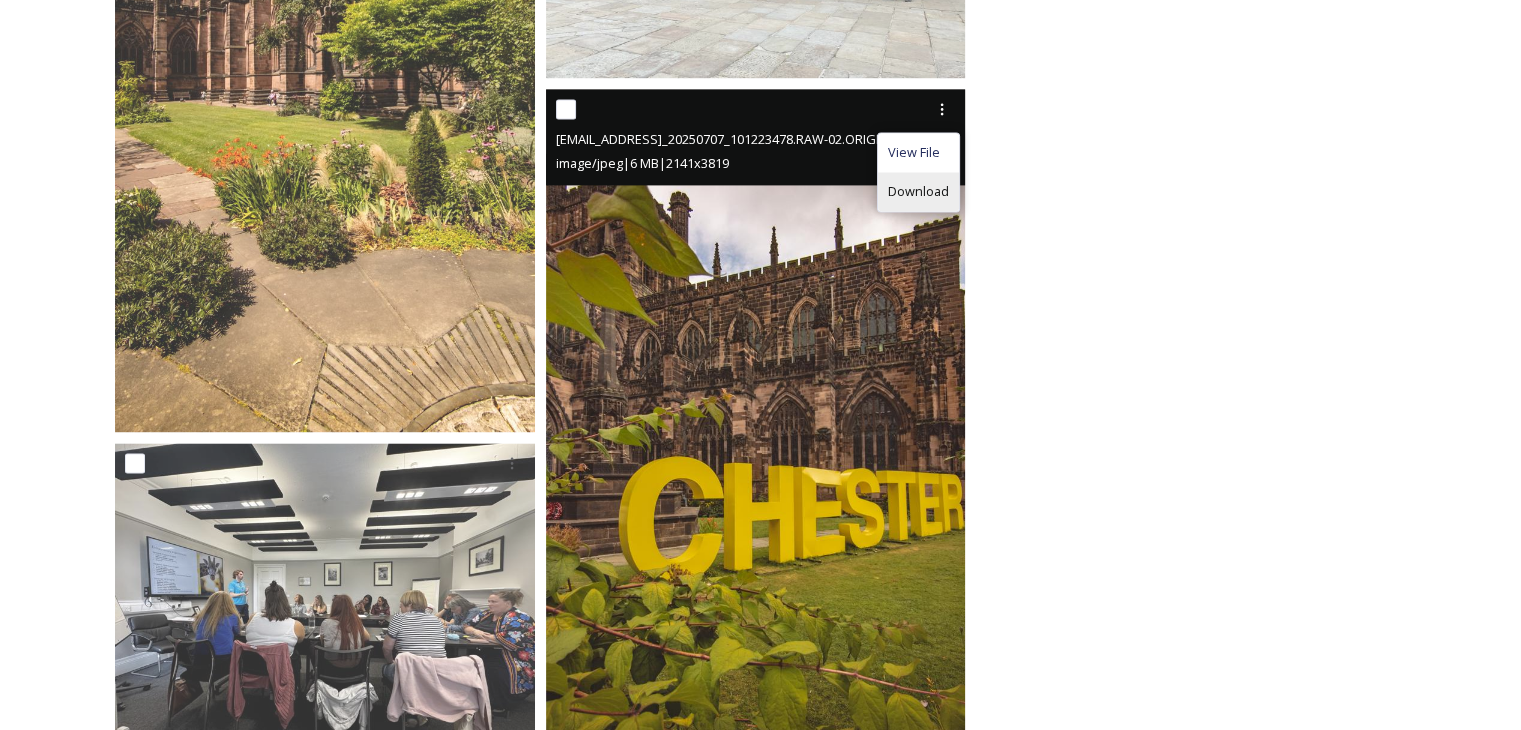 click on "Download" at bounding box center [918, 191] 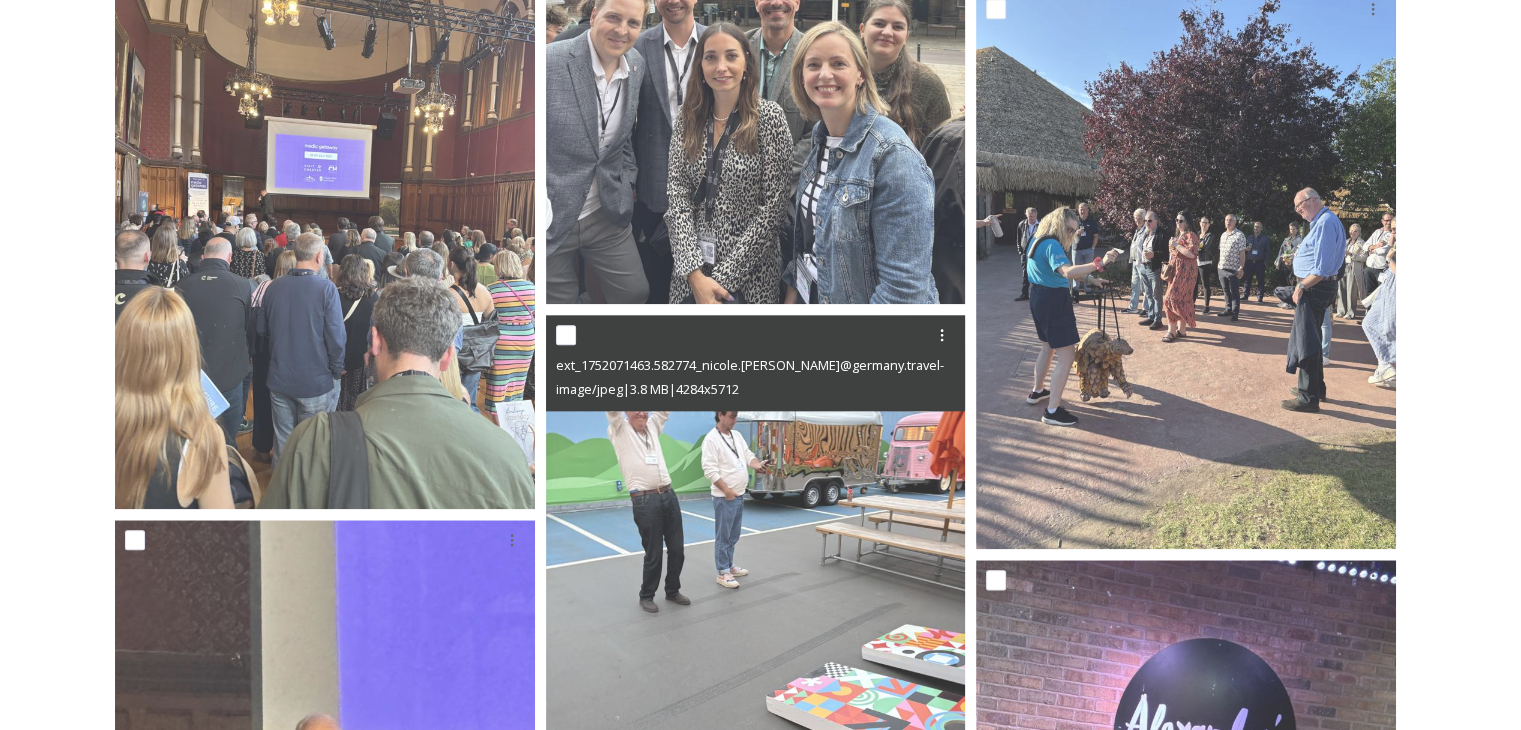 scroll, scrollTop: 17100, scrollLeft: 0, axis: vertical 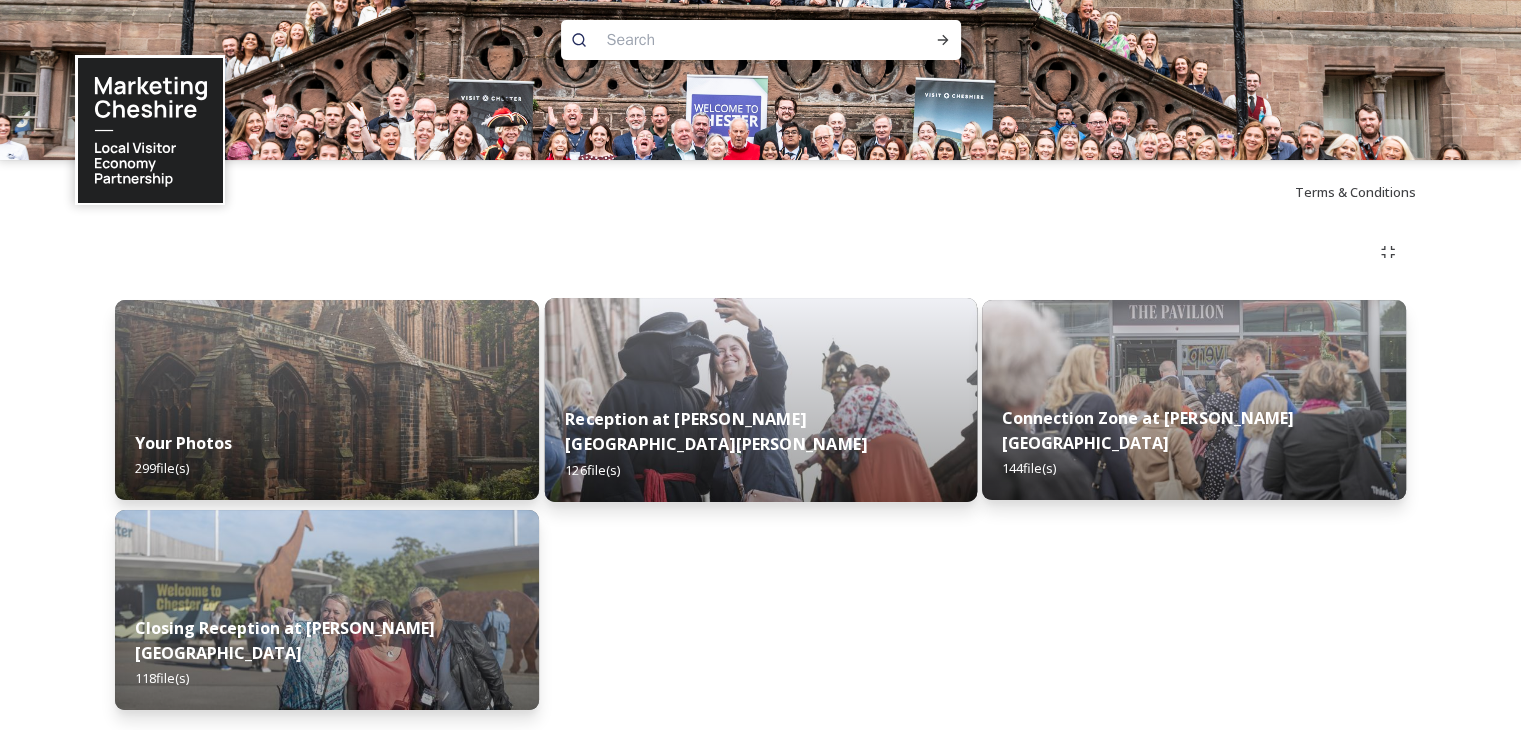 click on "Reception at [PERSON_NAME][GEOGRAPHIC_DATA][PERSON_NAME] 126  file(s)" at bounding box center (760, 444) 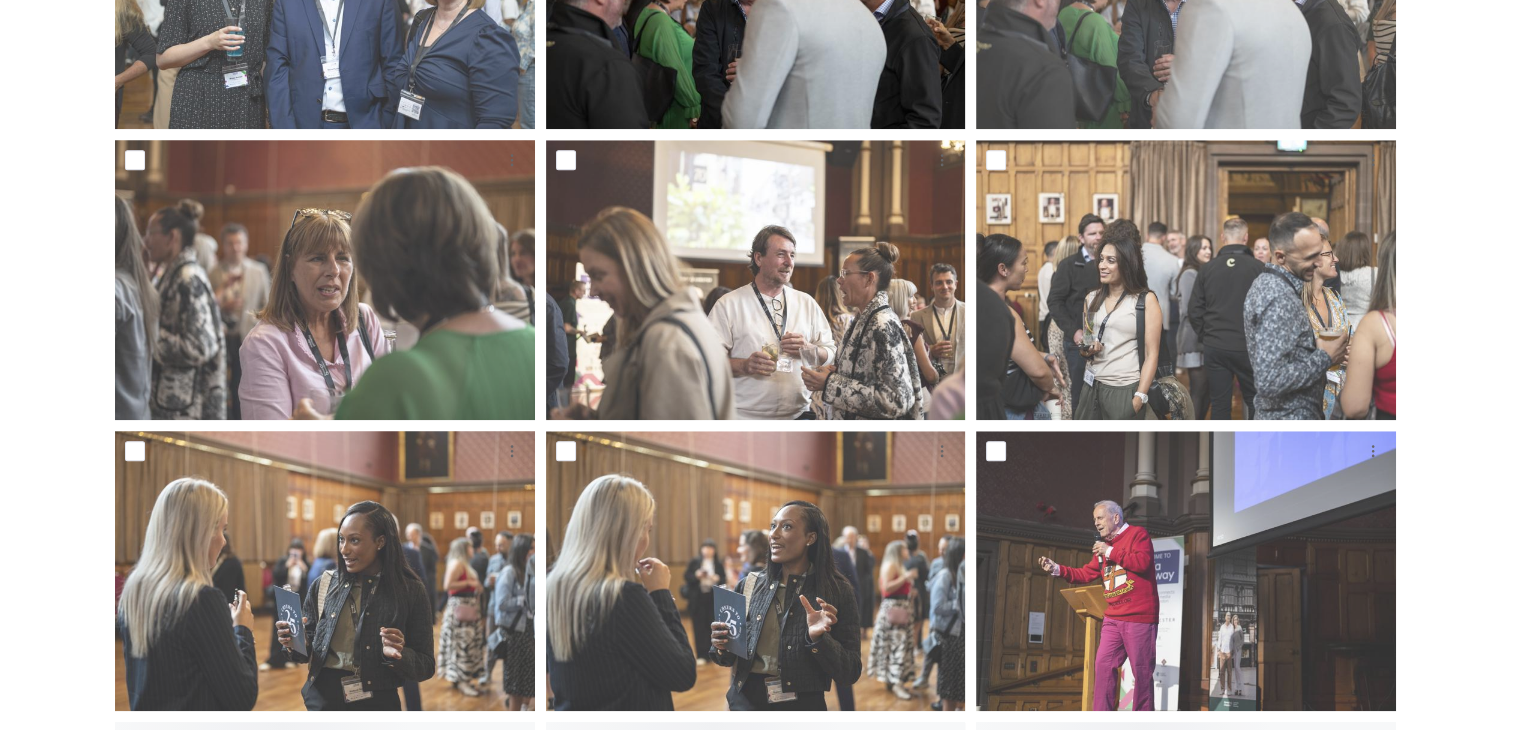 scroll, scrollTop: 1700, scrollLeft: 0, axis: vertical 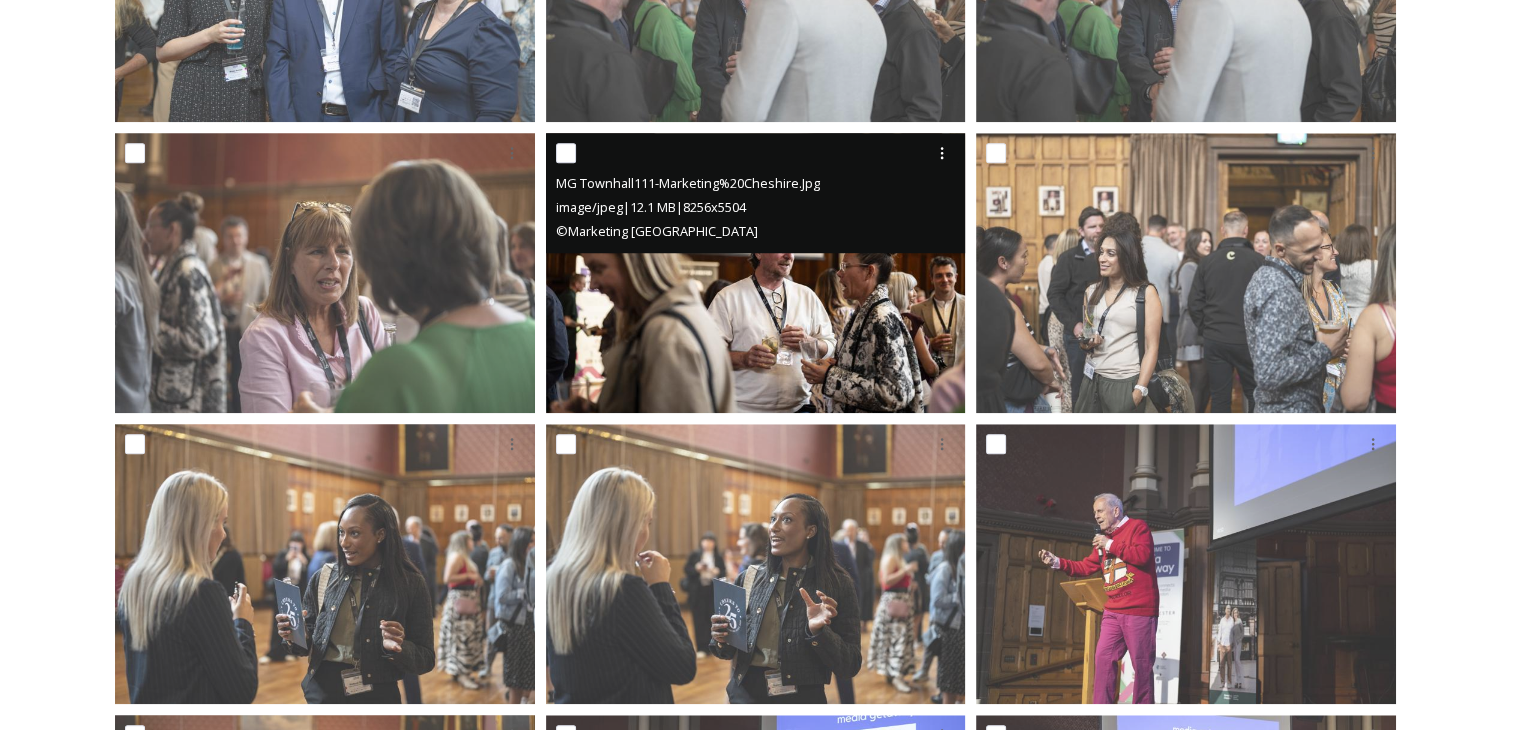 click at bounding box center (756, 273) 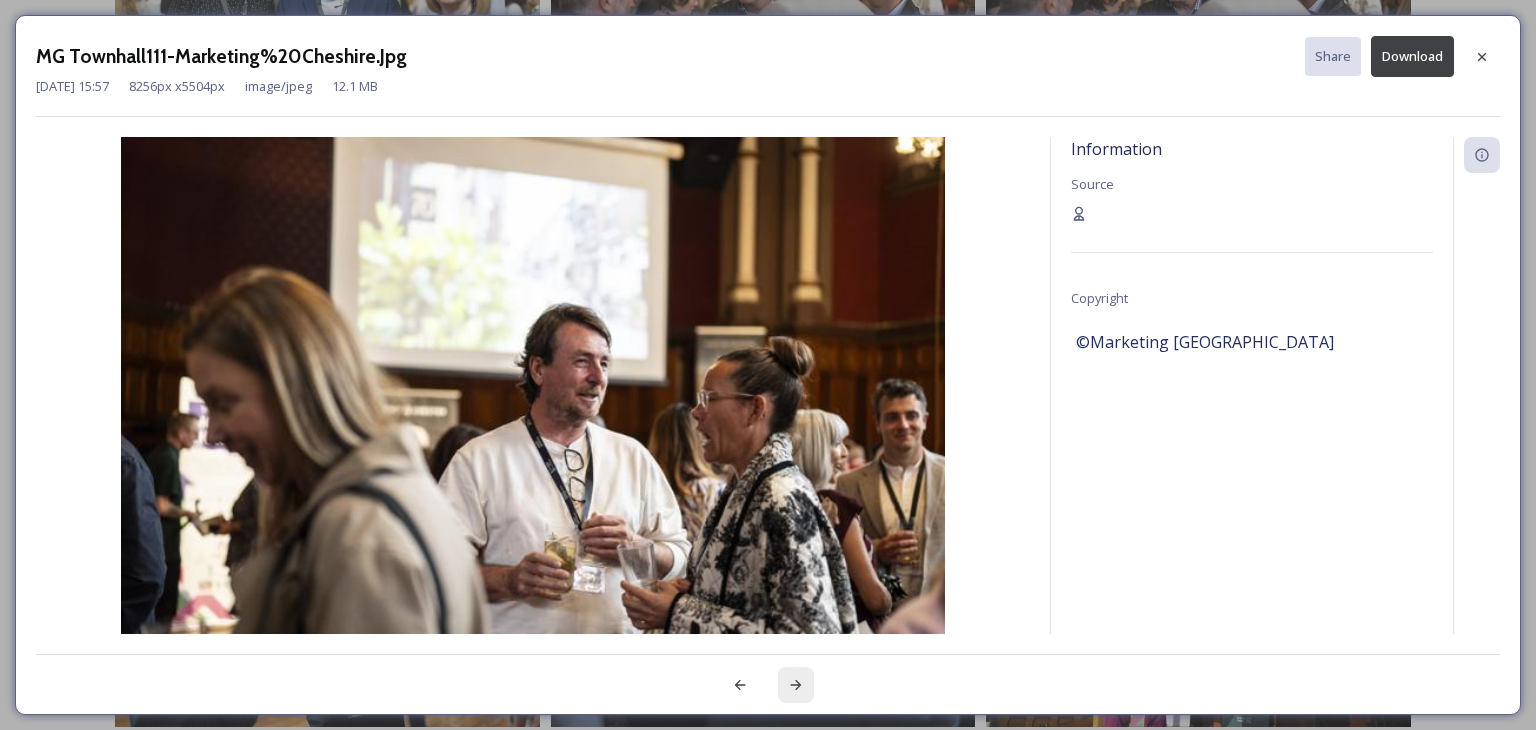 click 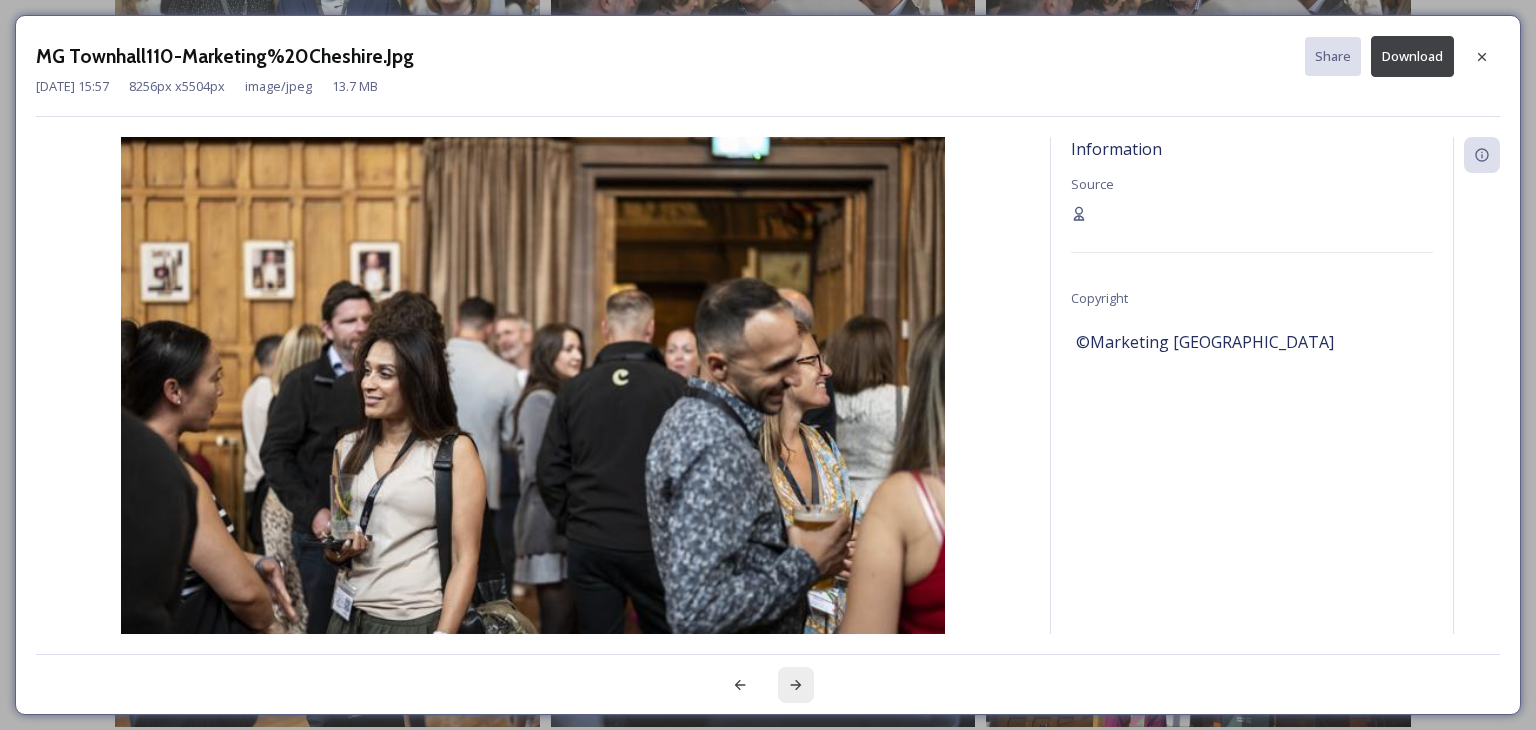 click 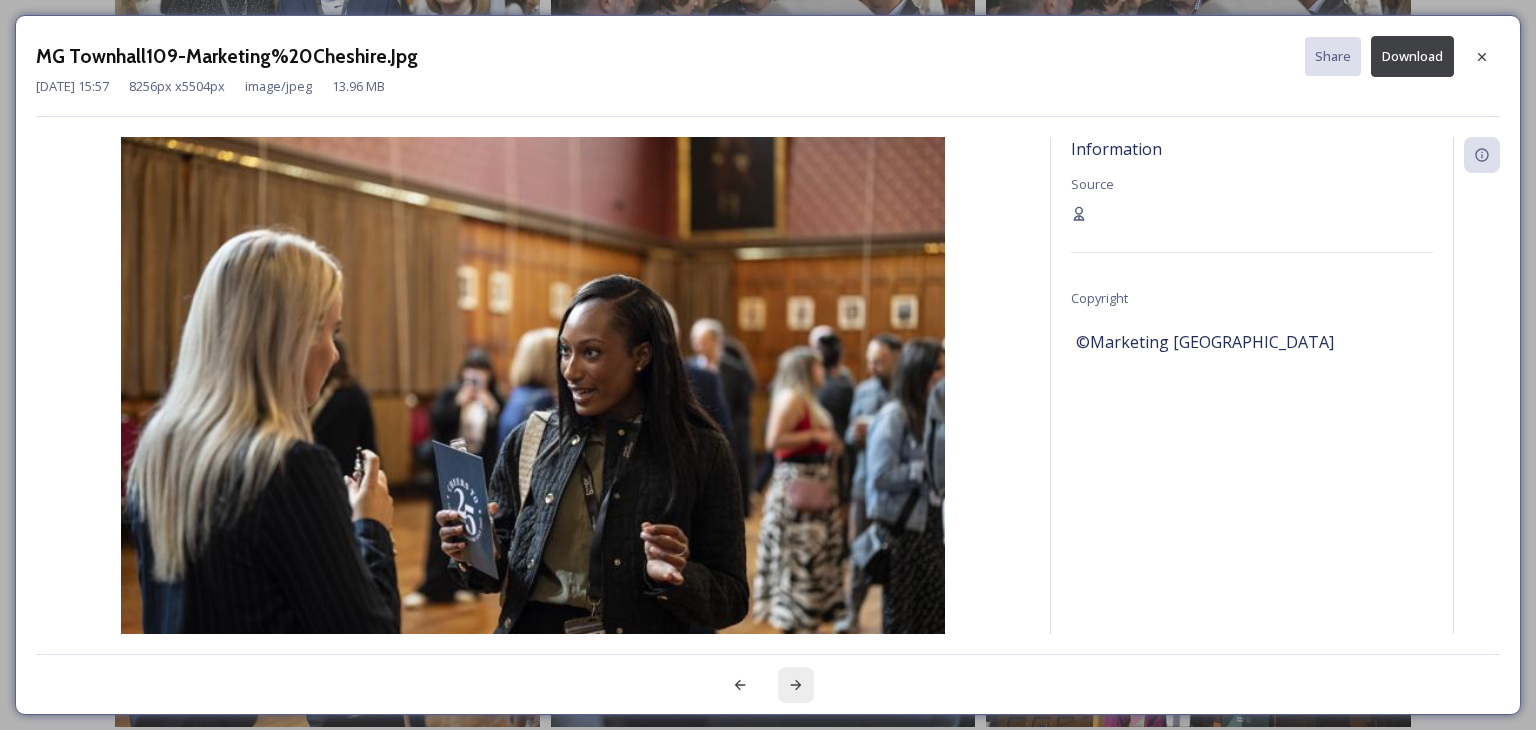click 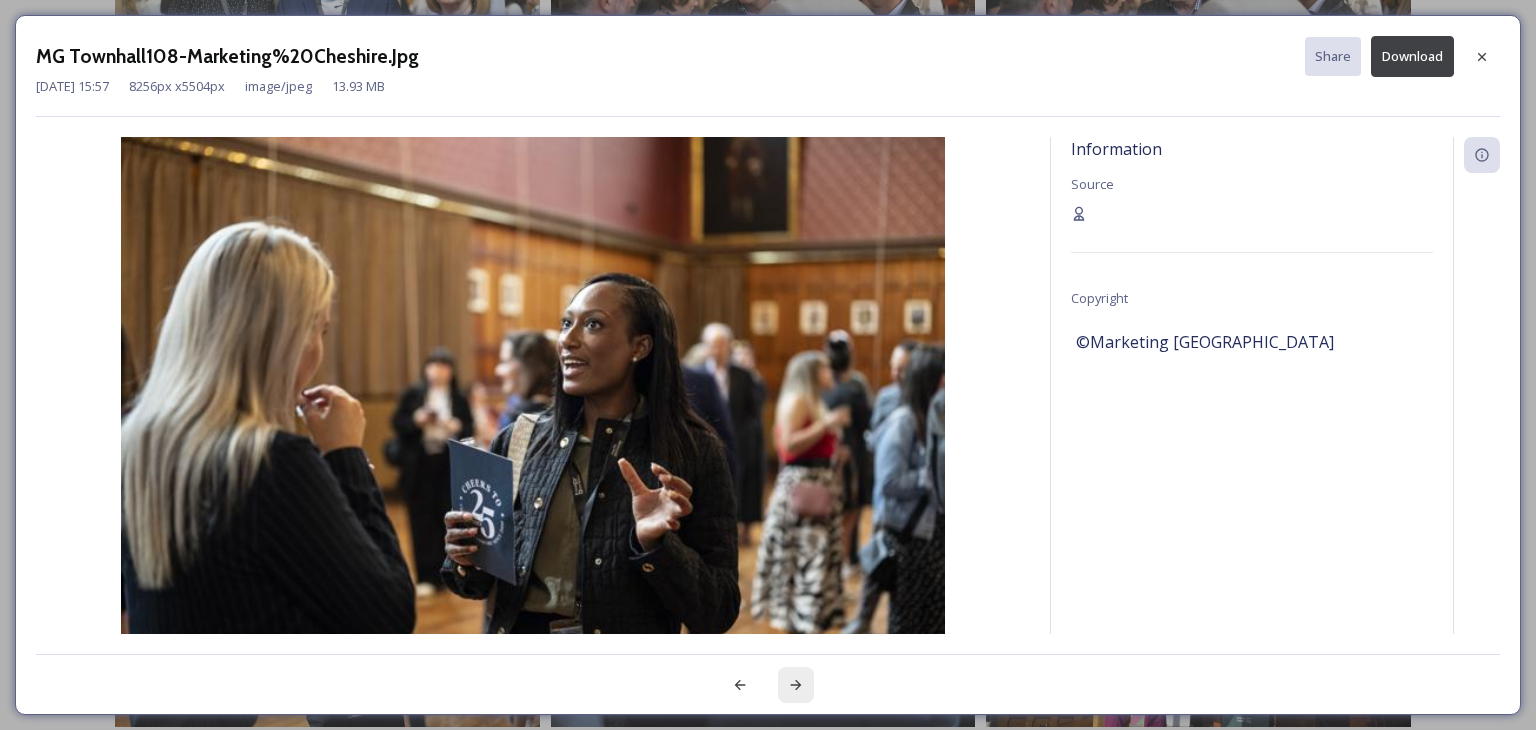 click 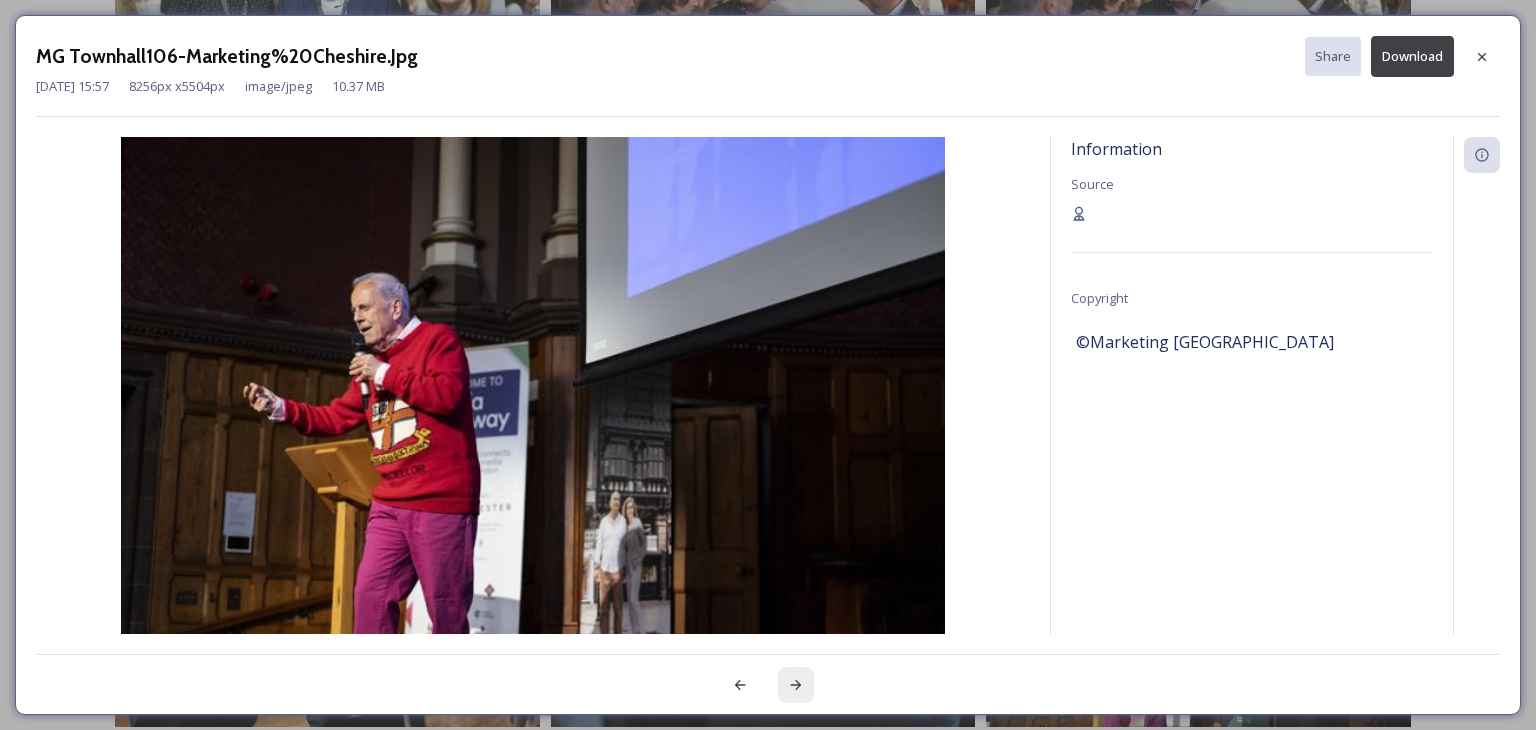 click 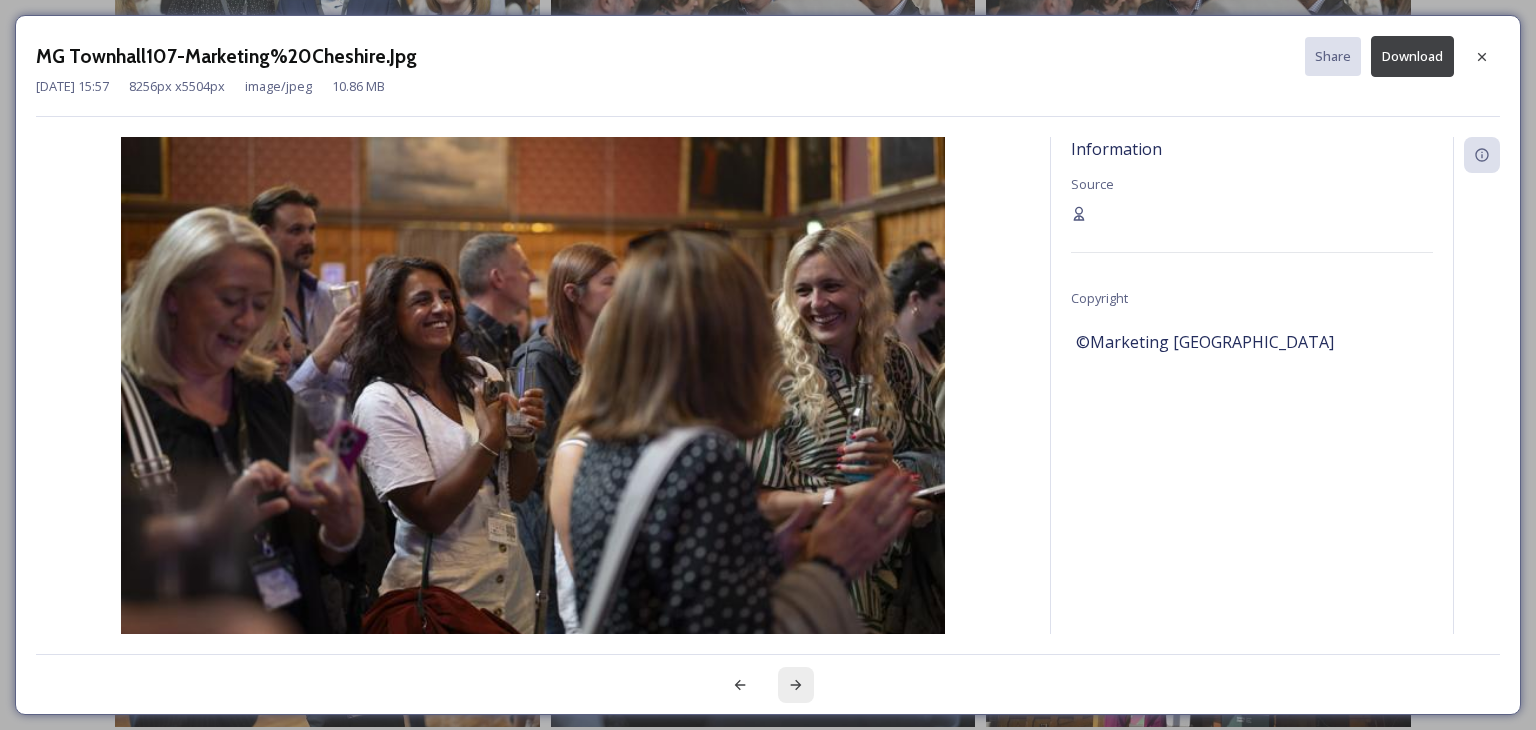 click 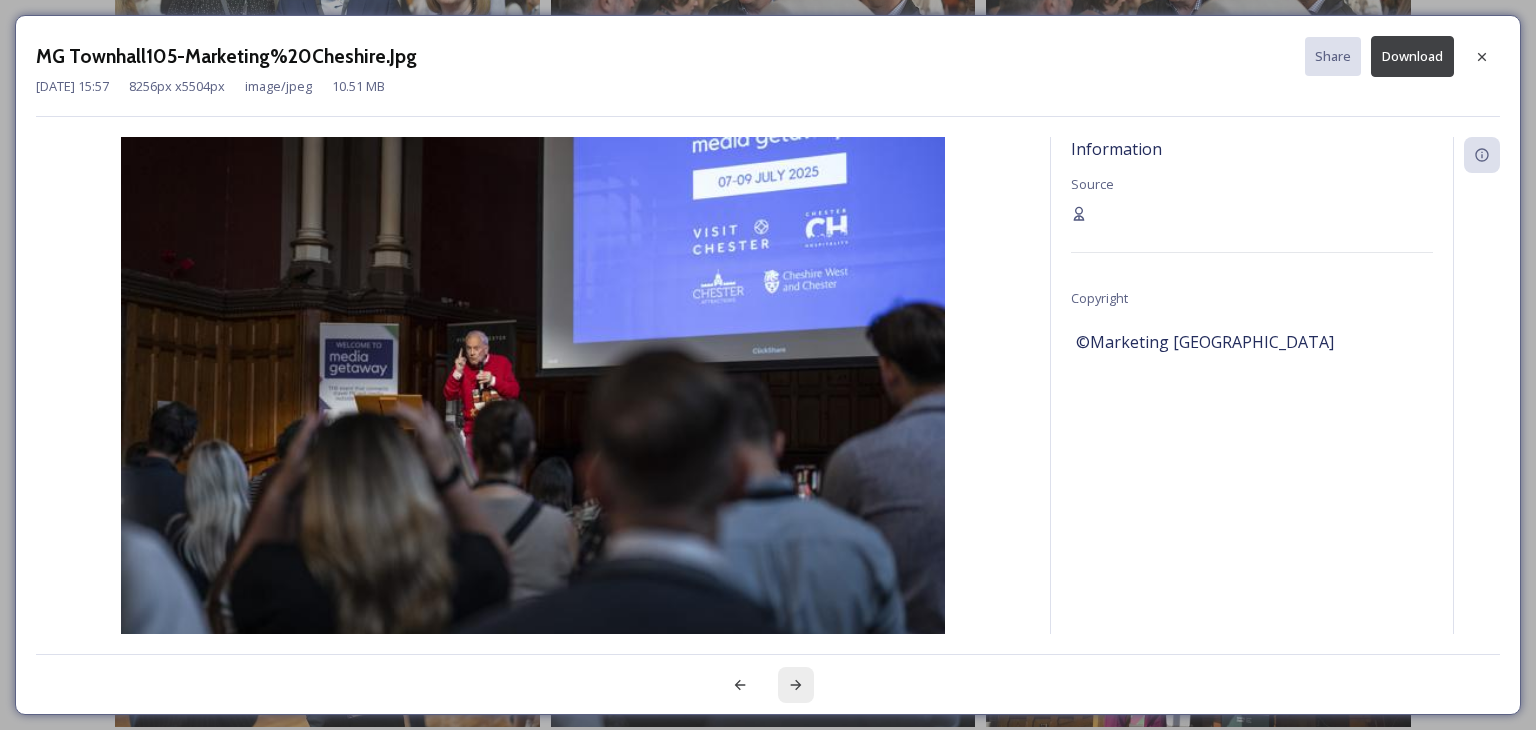 click 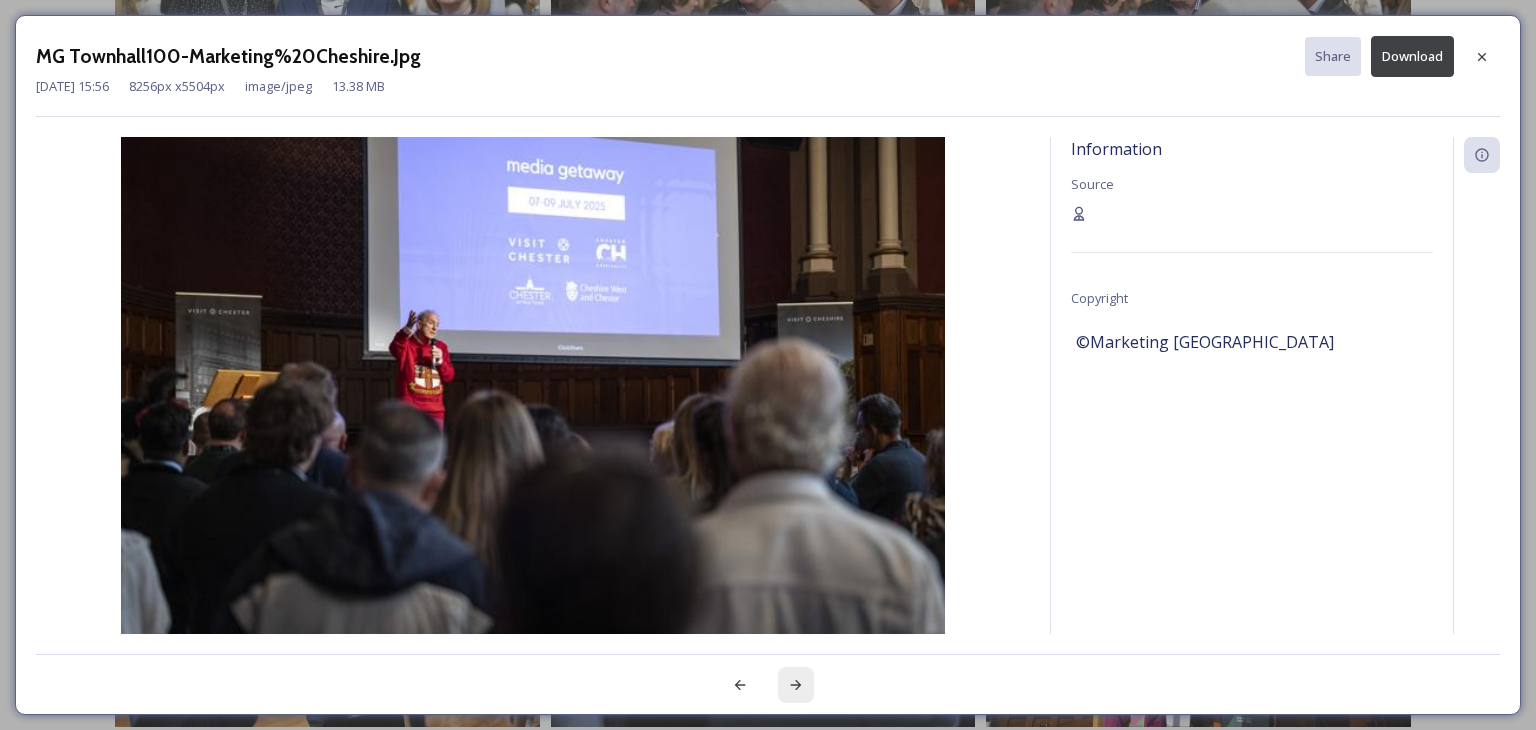 click 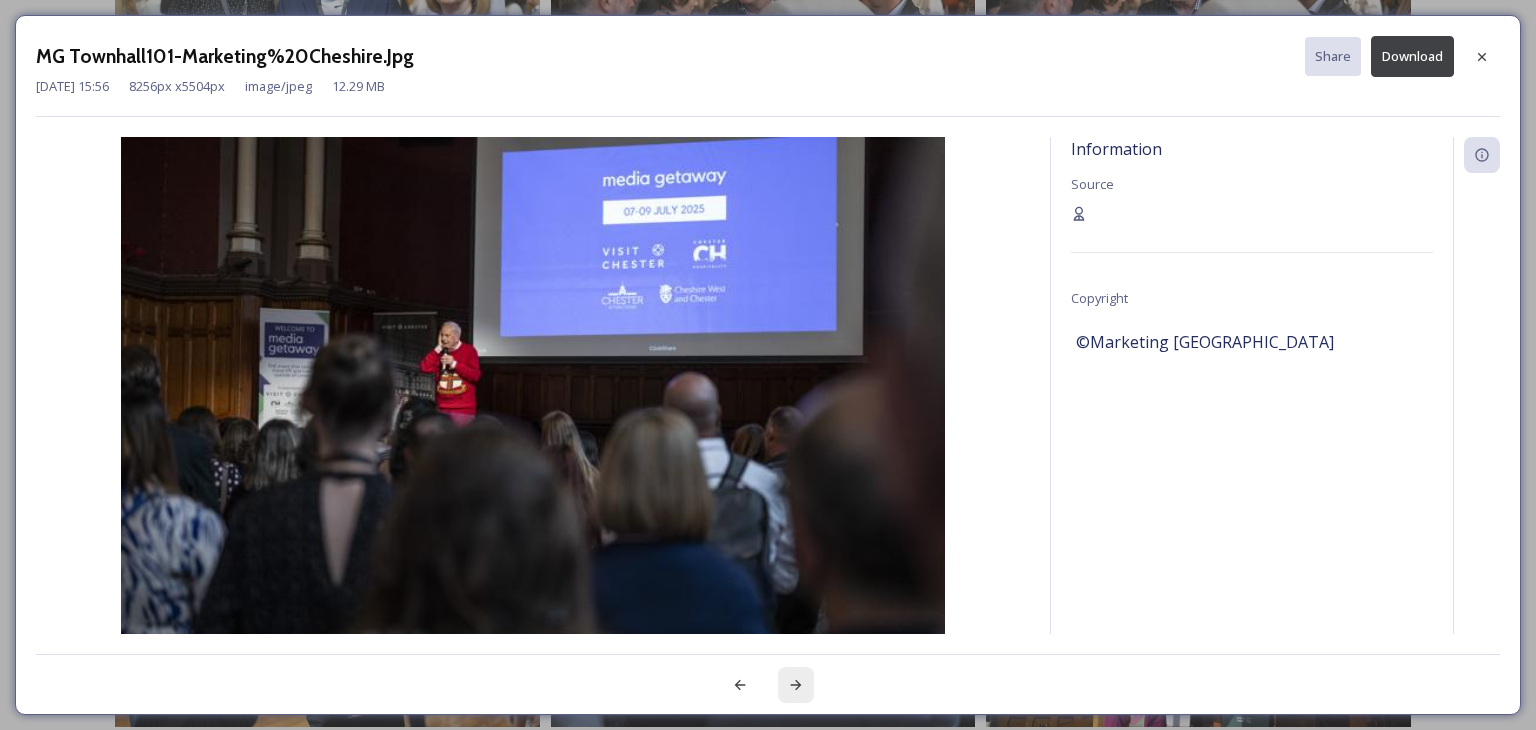 click 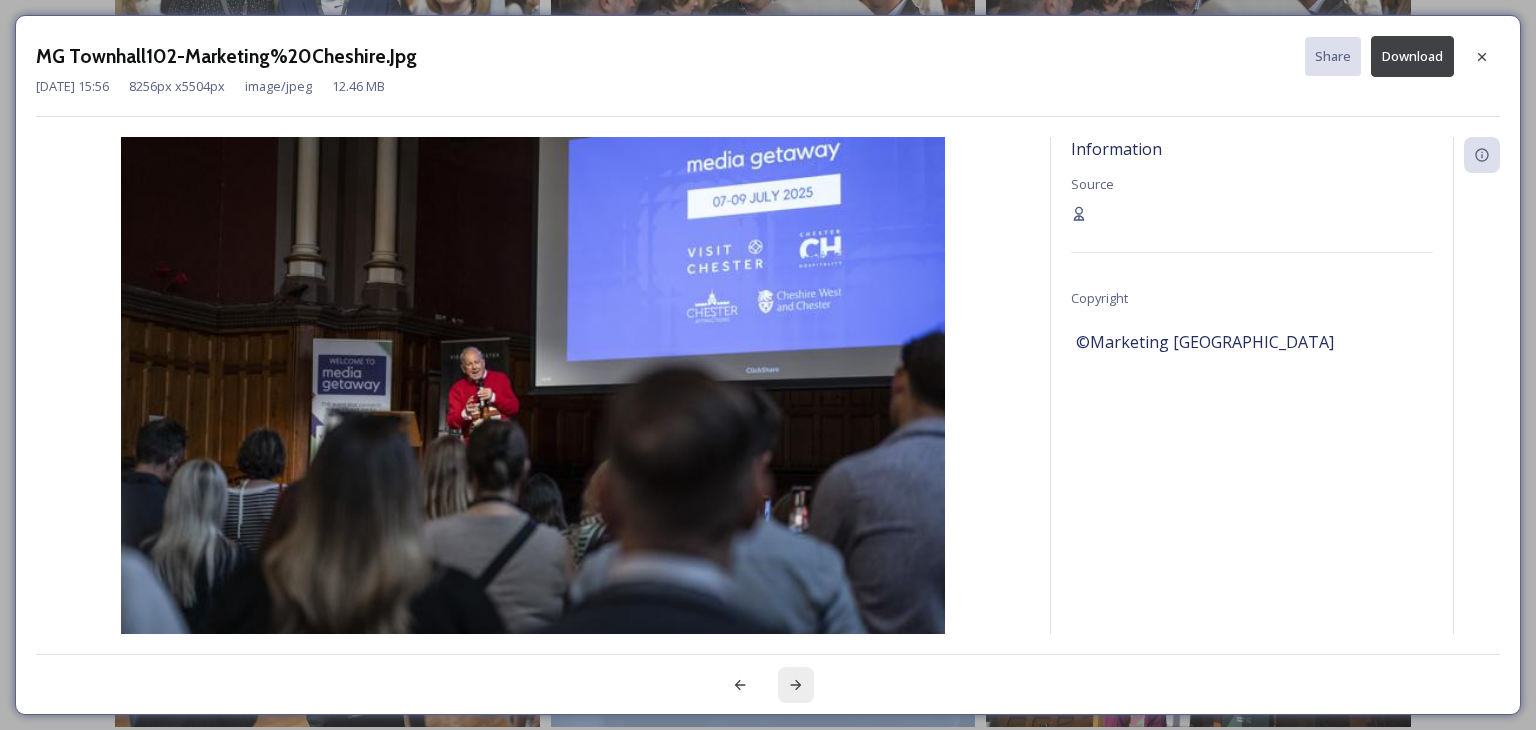 click 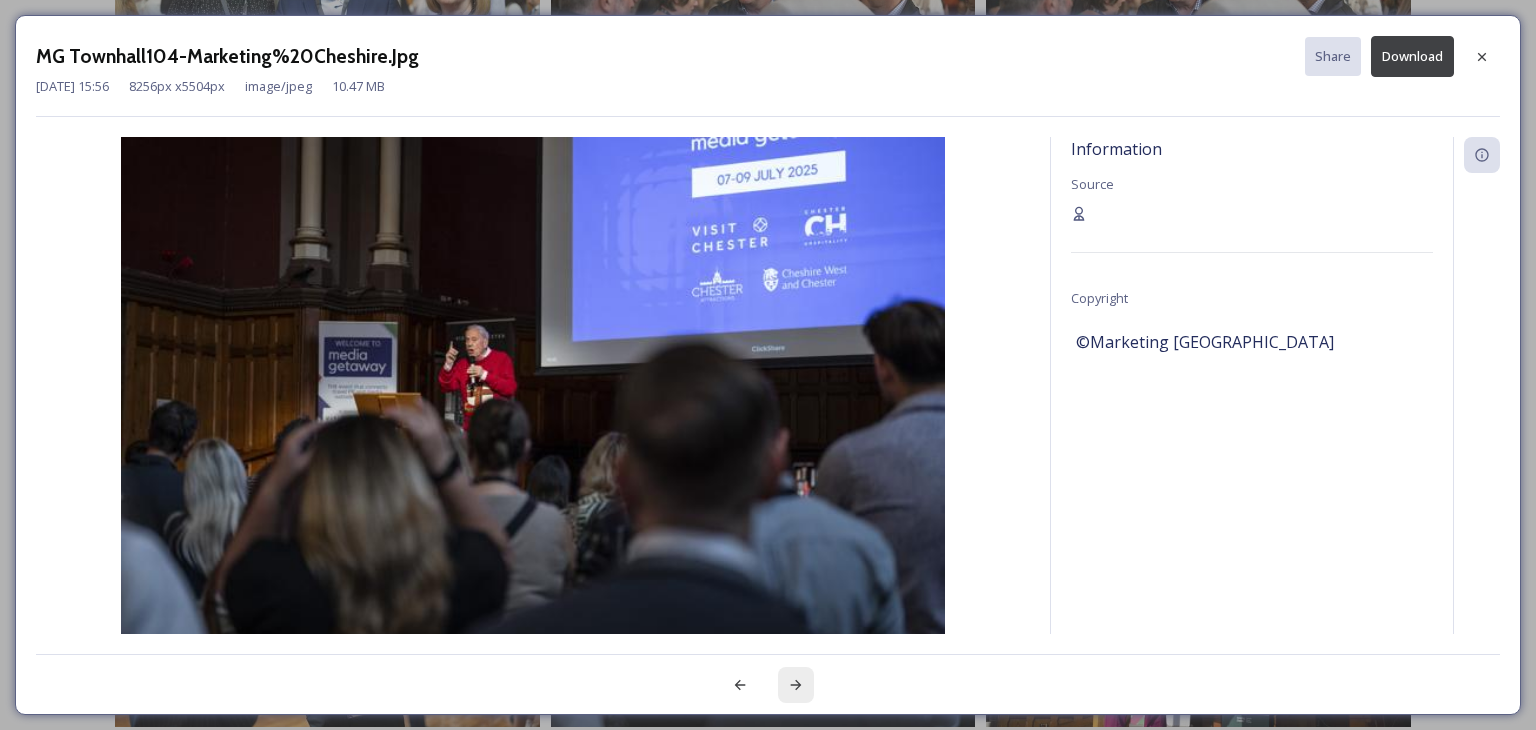 click 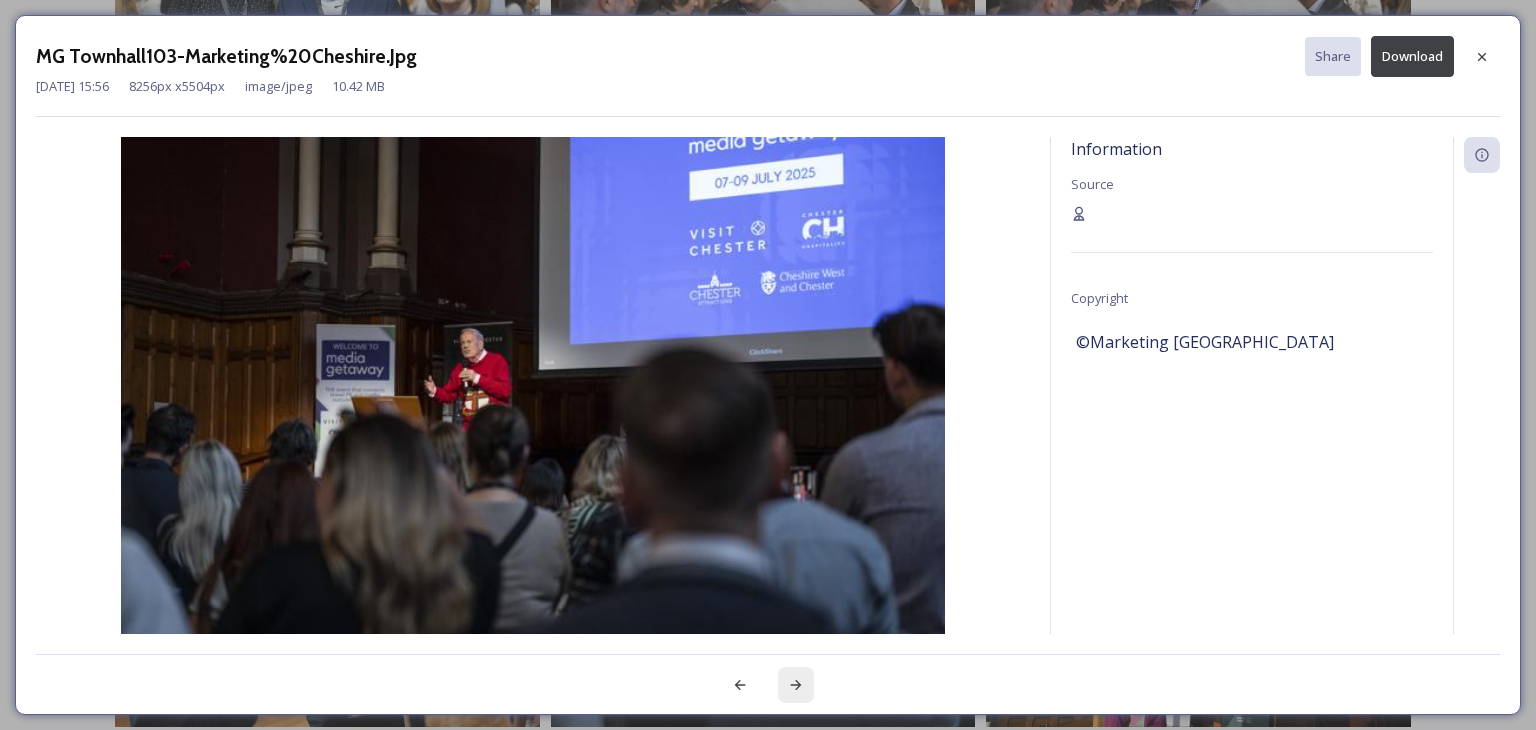 click 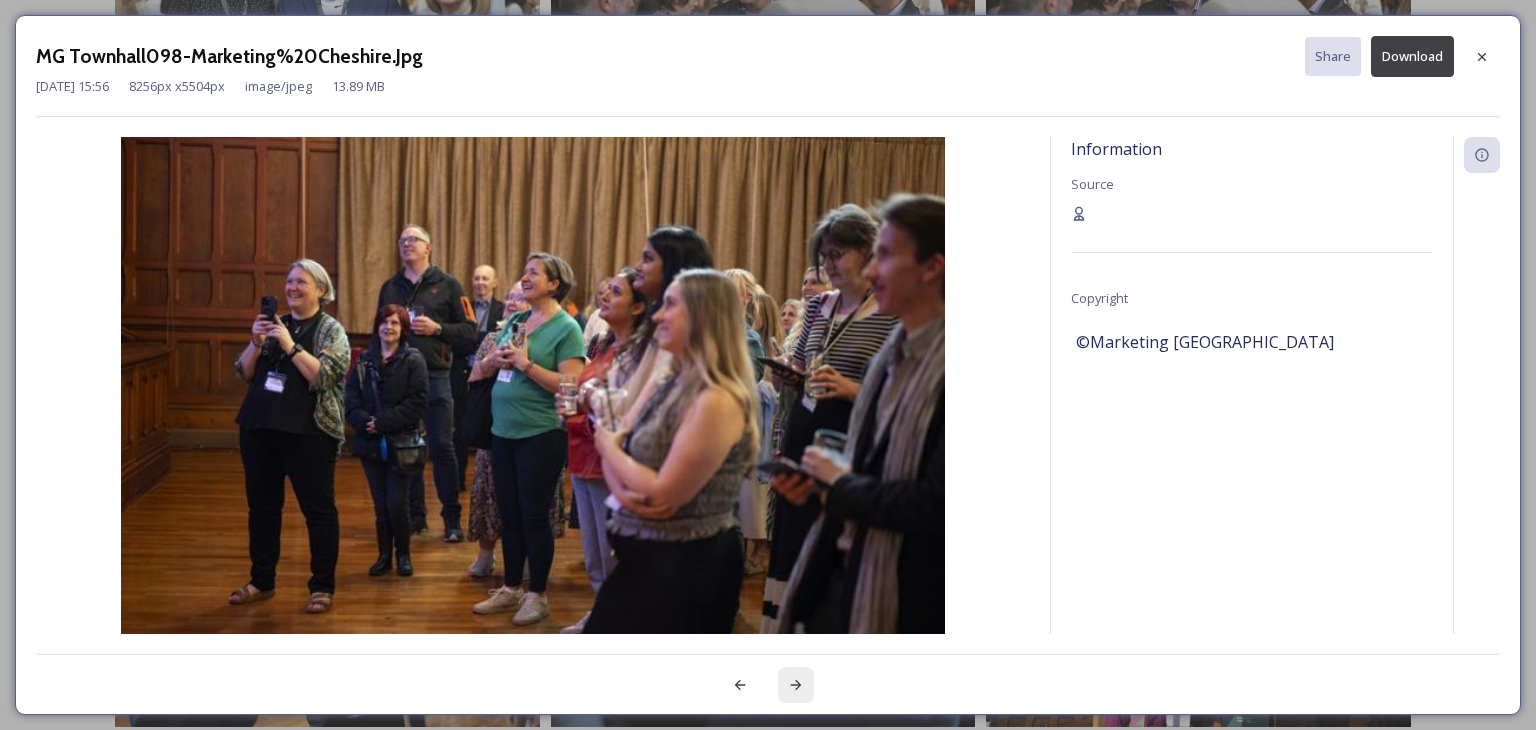 click 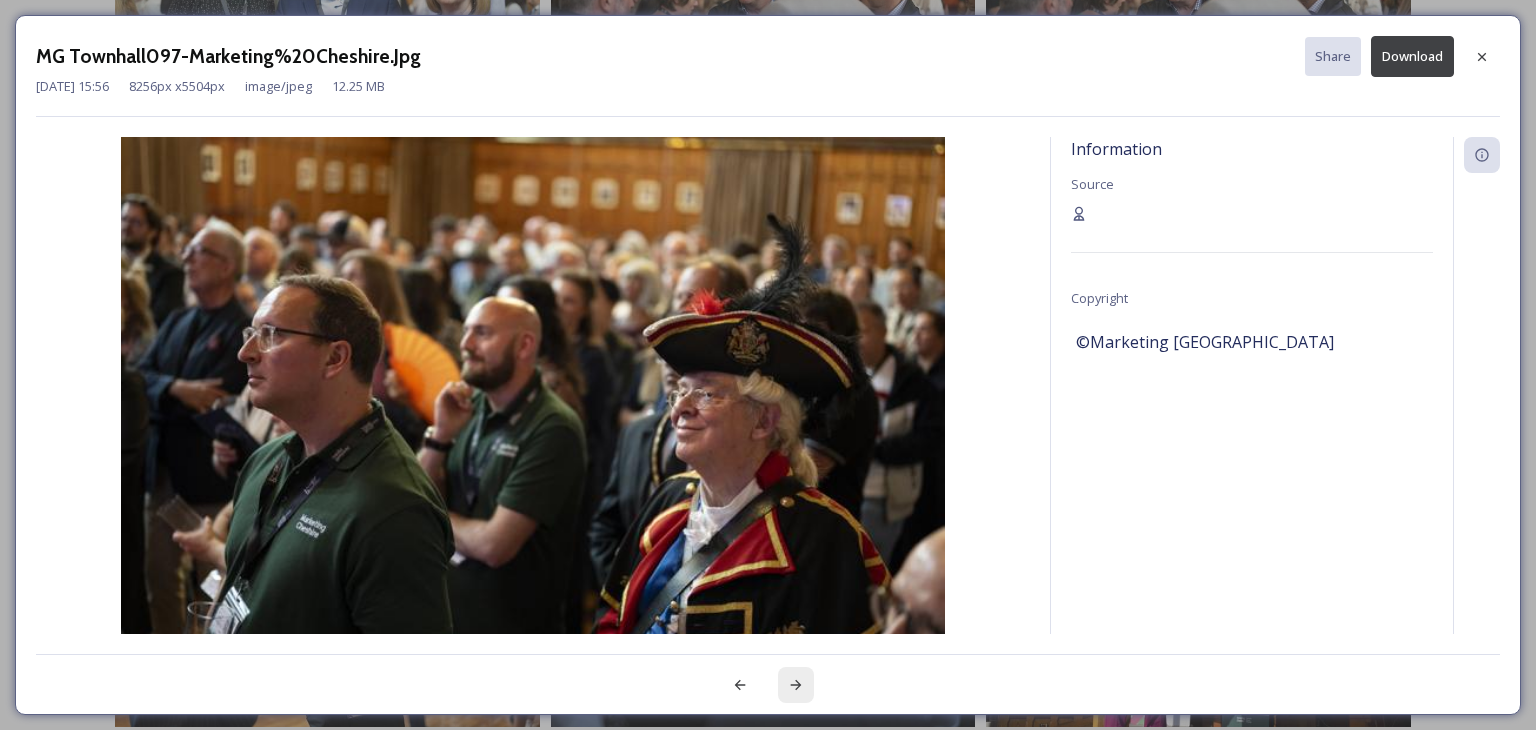 click 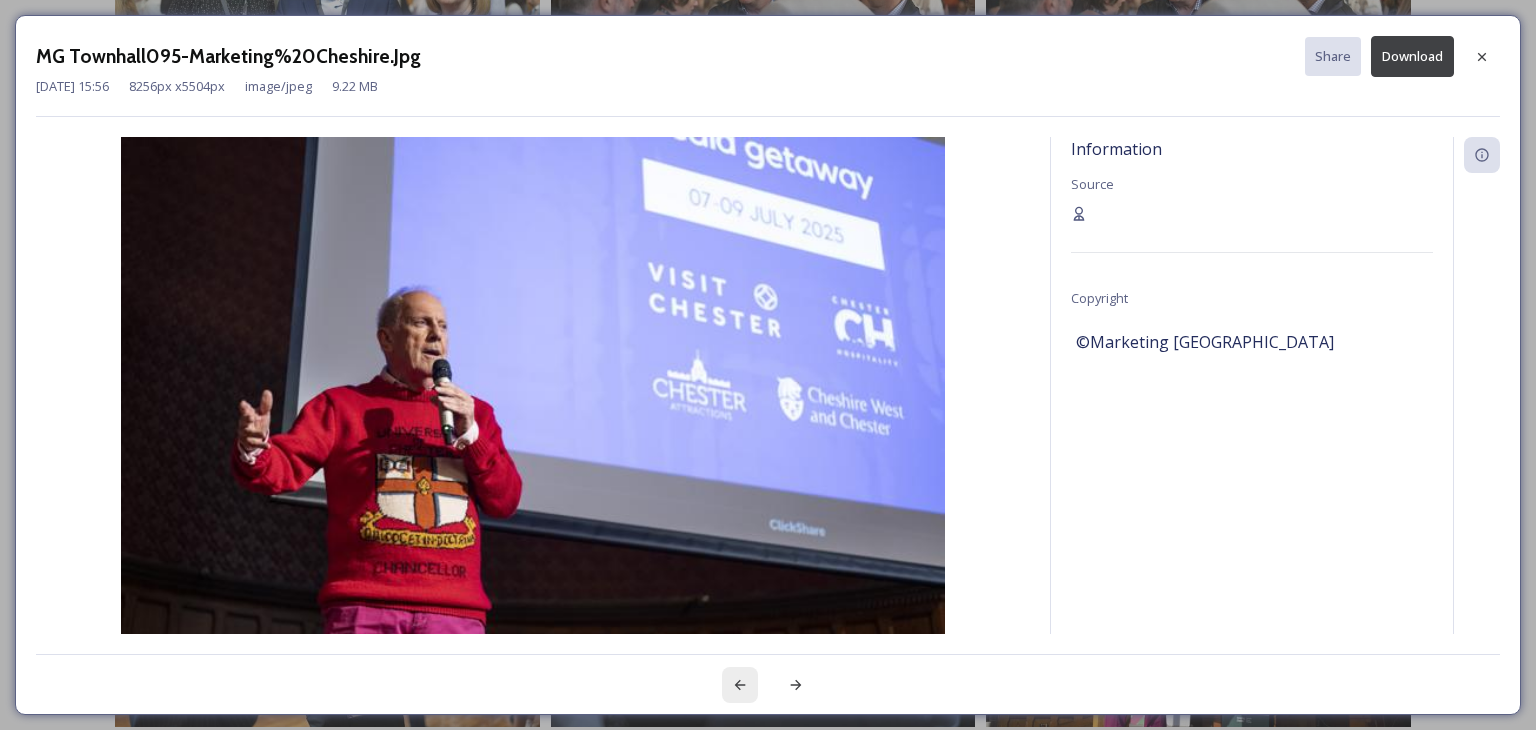 click at bounding box center (740, 685) 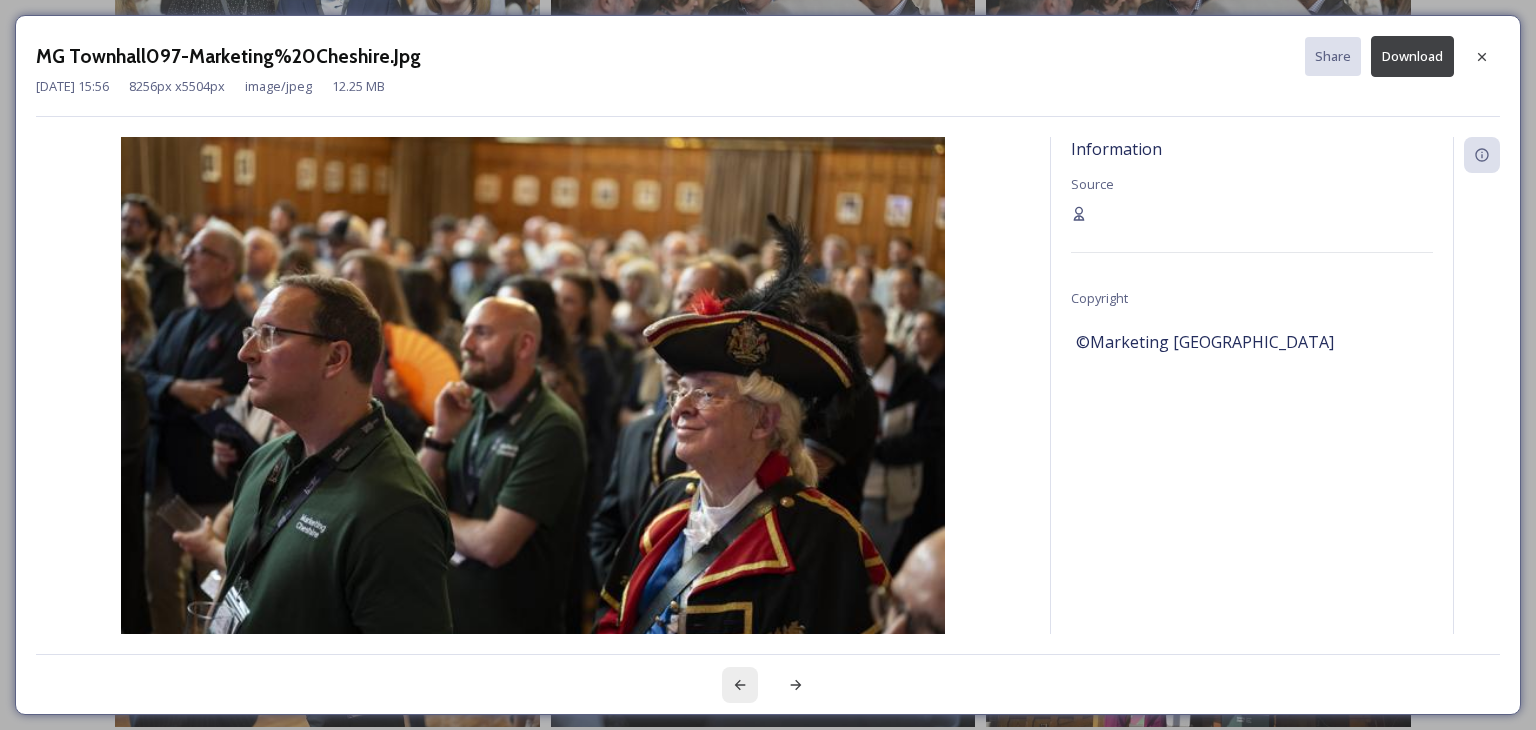 click at bounding box center [740, 685] 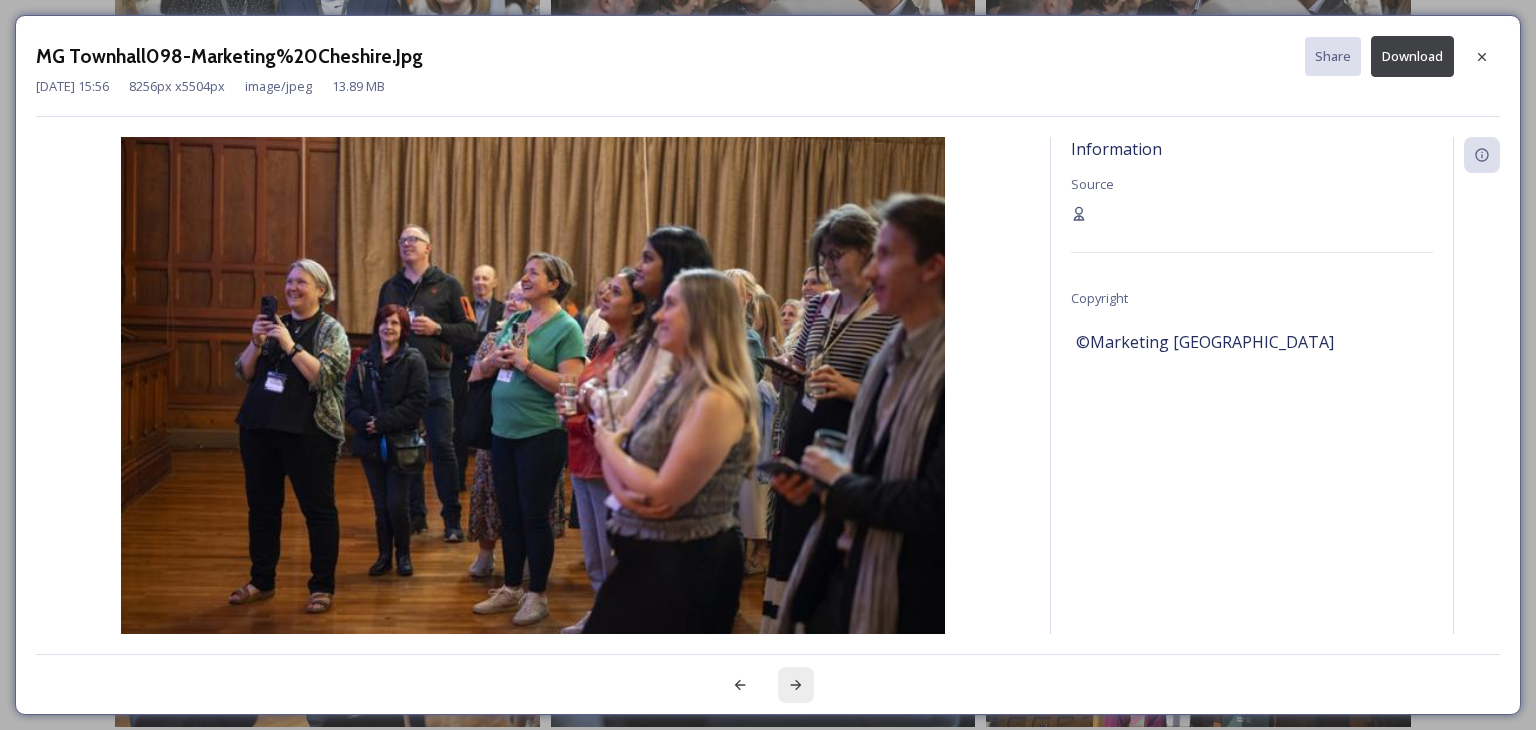 click 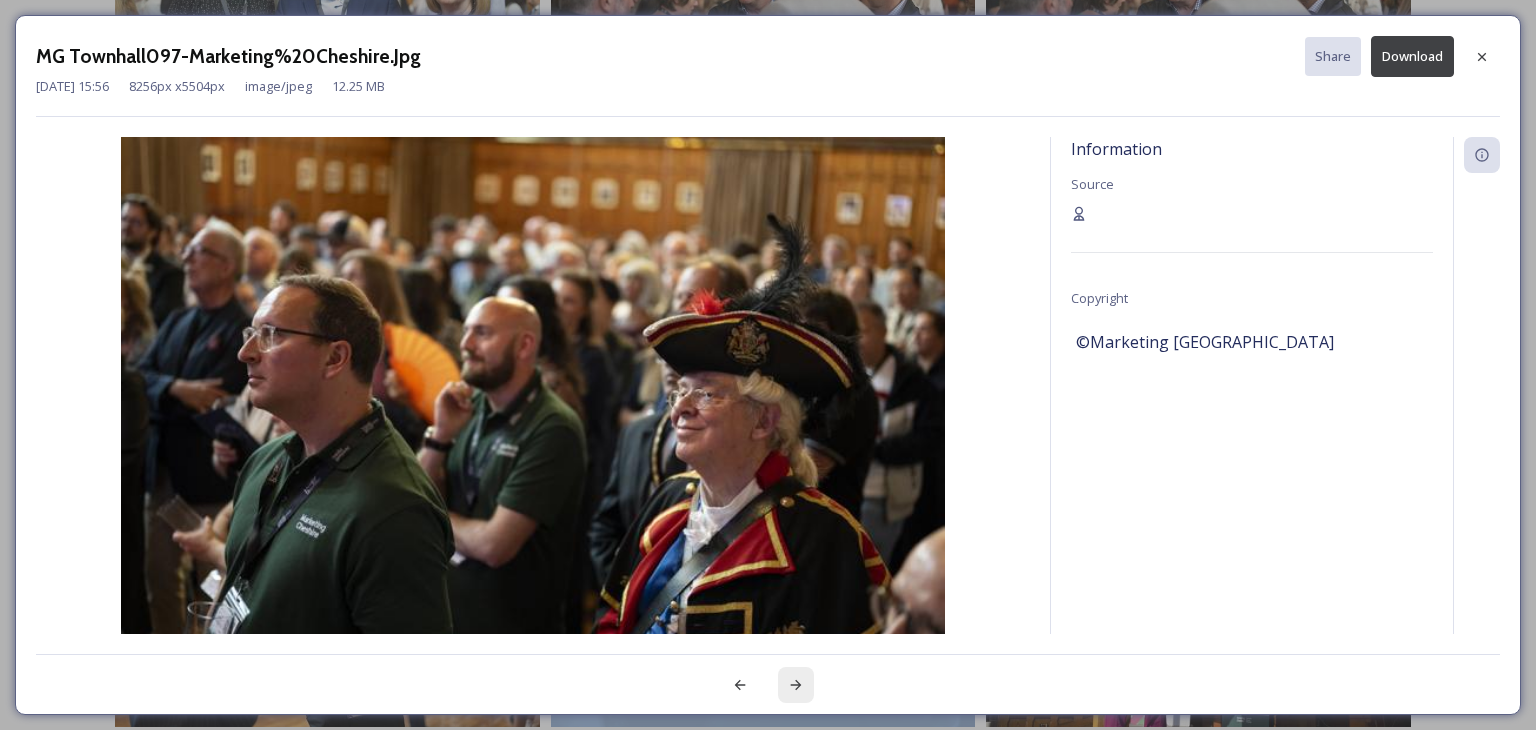 click 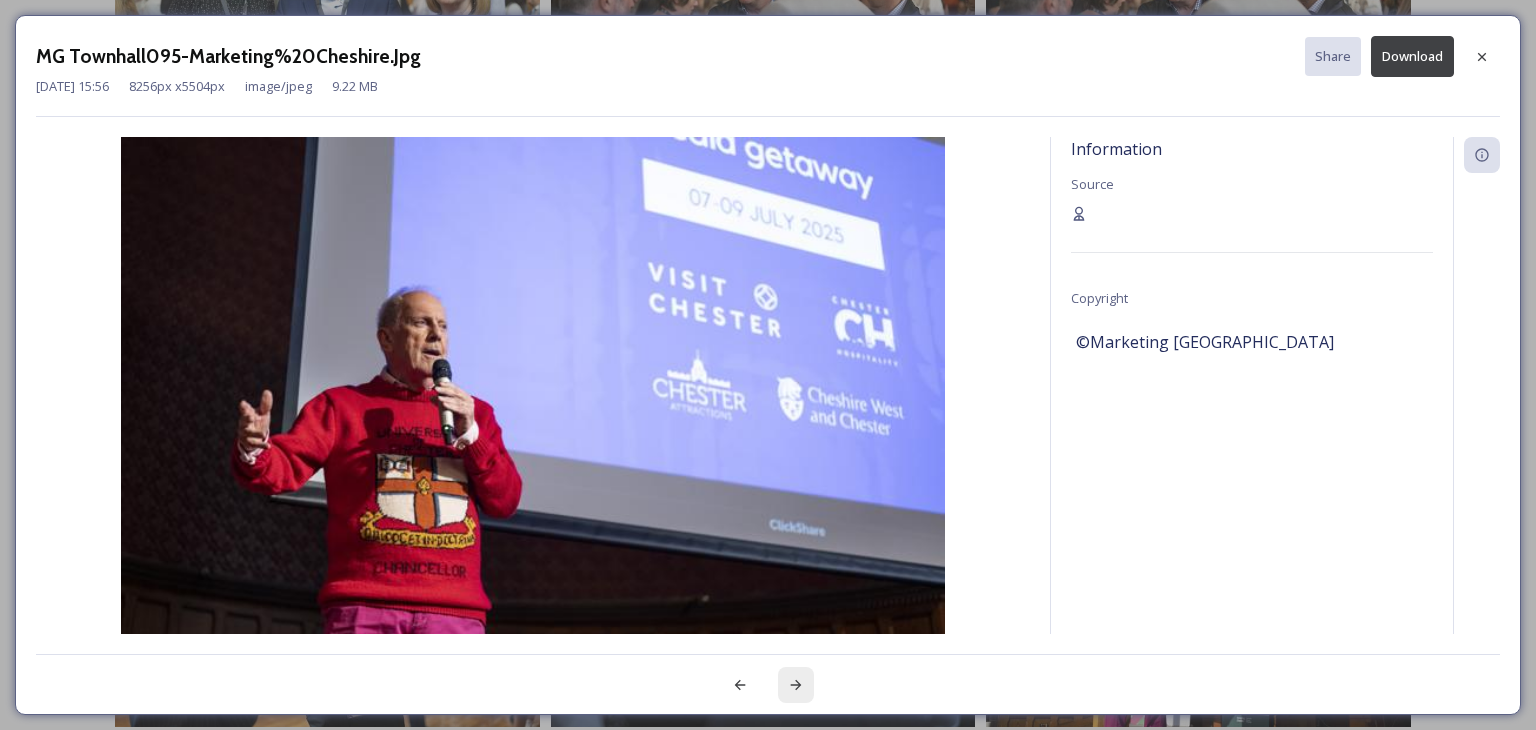 click 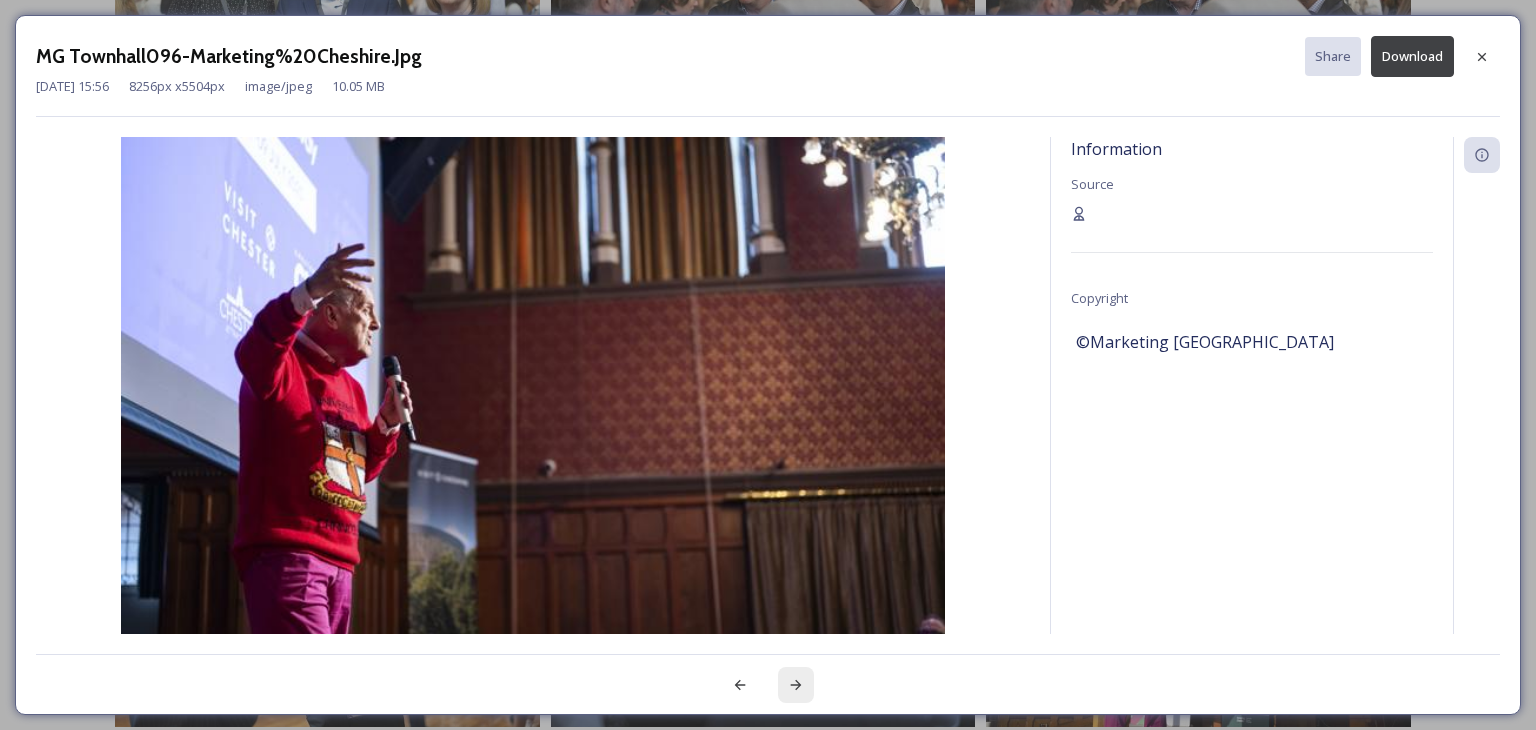 click 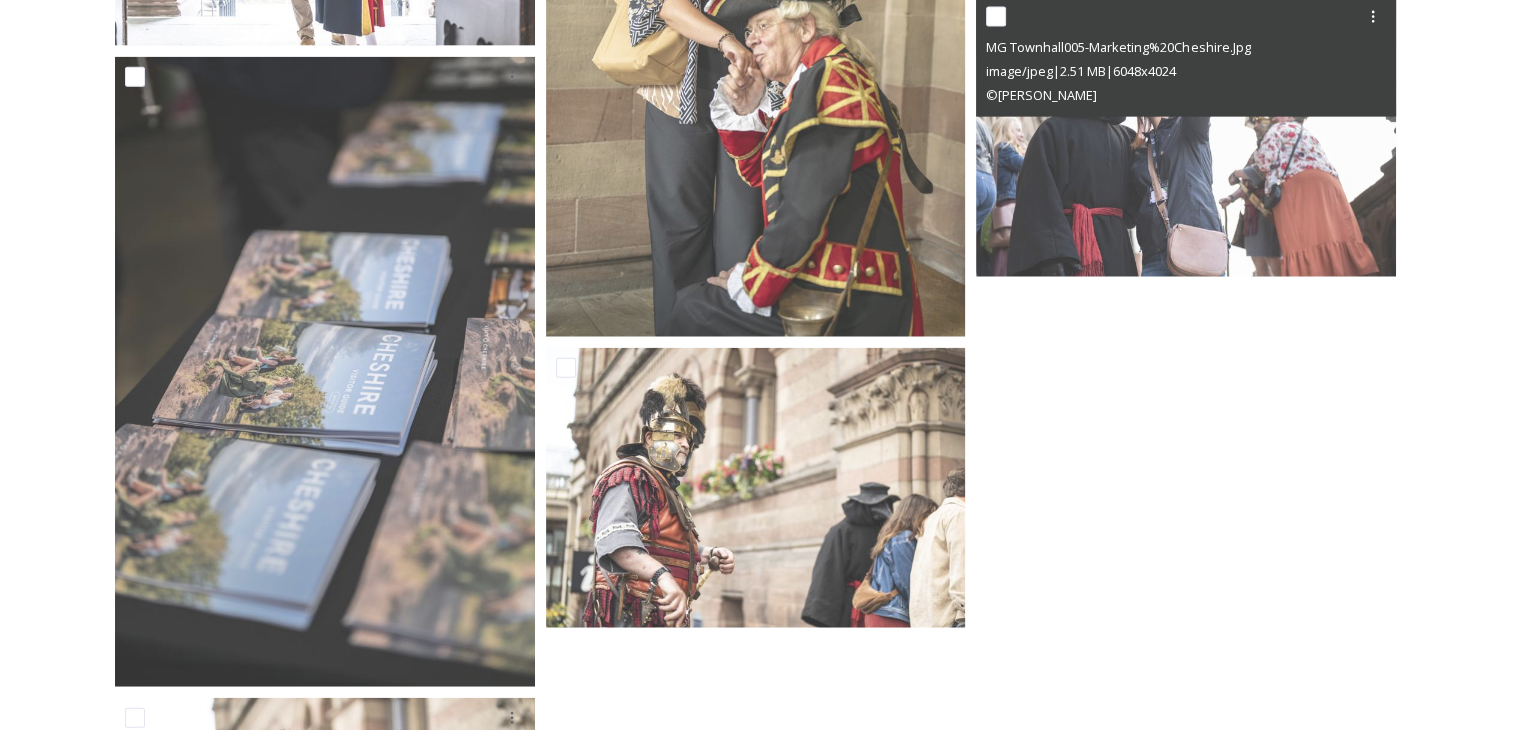scroll, scrollTop: 12592, scrollLeft: 0, axis: vertical 